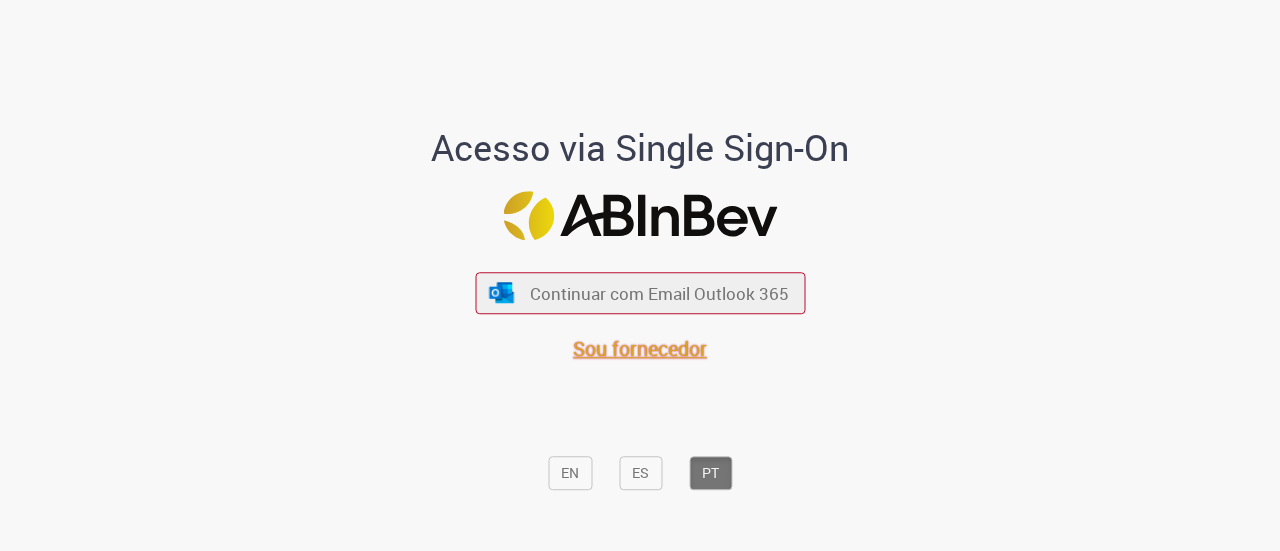 scroll, scrollTop: 0, scrollLeft: 0, axis: both 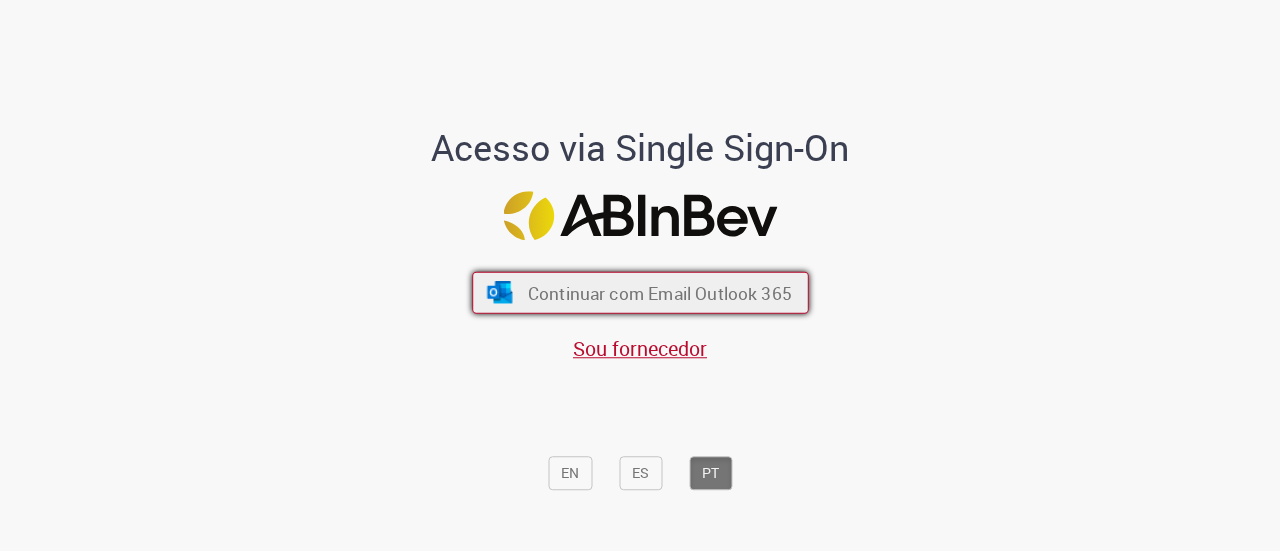 click on "Continuar com Email Outlook 365" at bounding box center [640, 293] 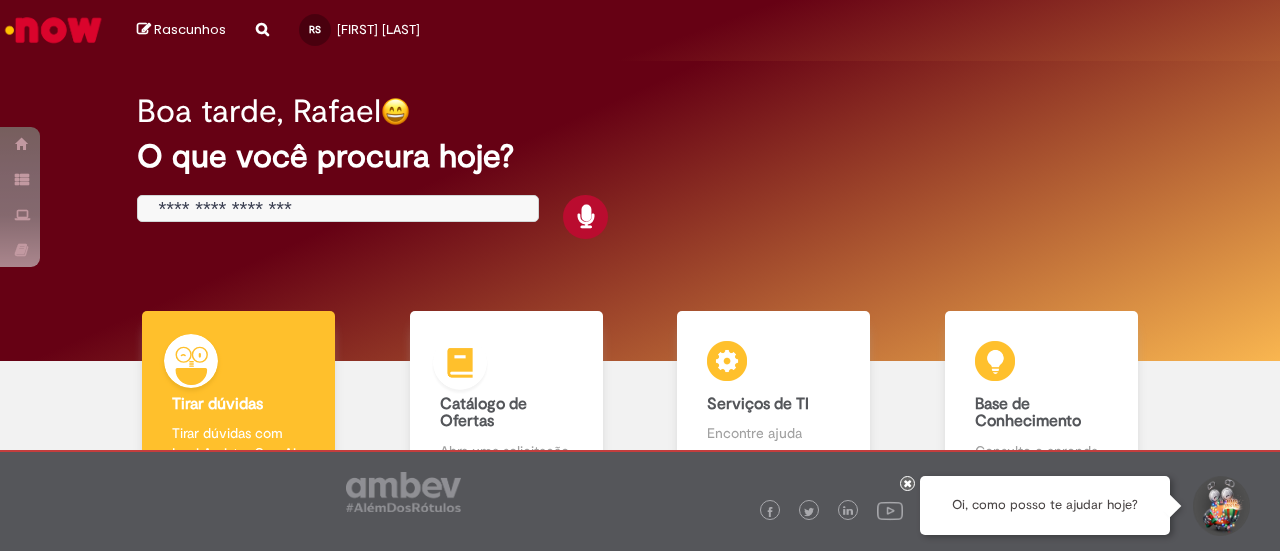 scroll, scrollTop: 0, scrollLeft: 0, axis: both 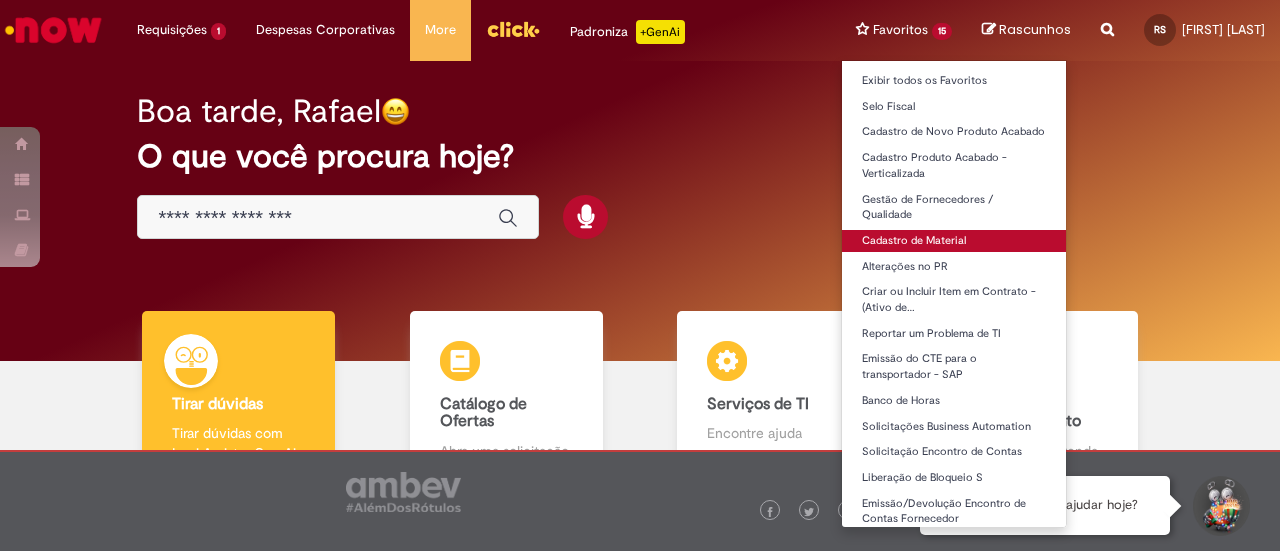 click on "Cadastro de Material" at bounding box center (954, 241) 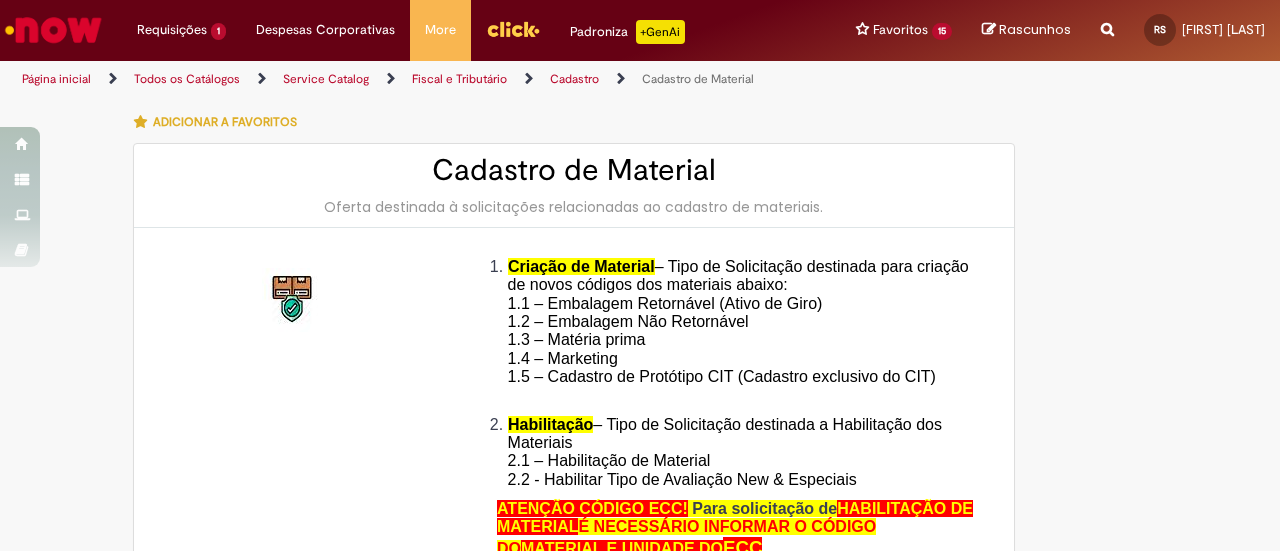 type on "********" 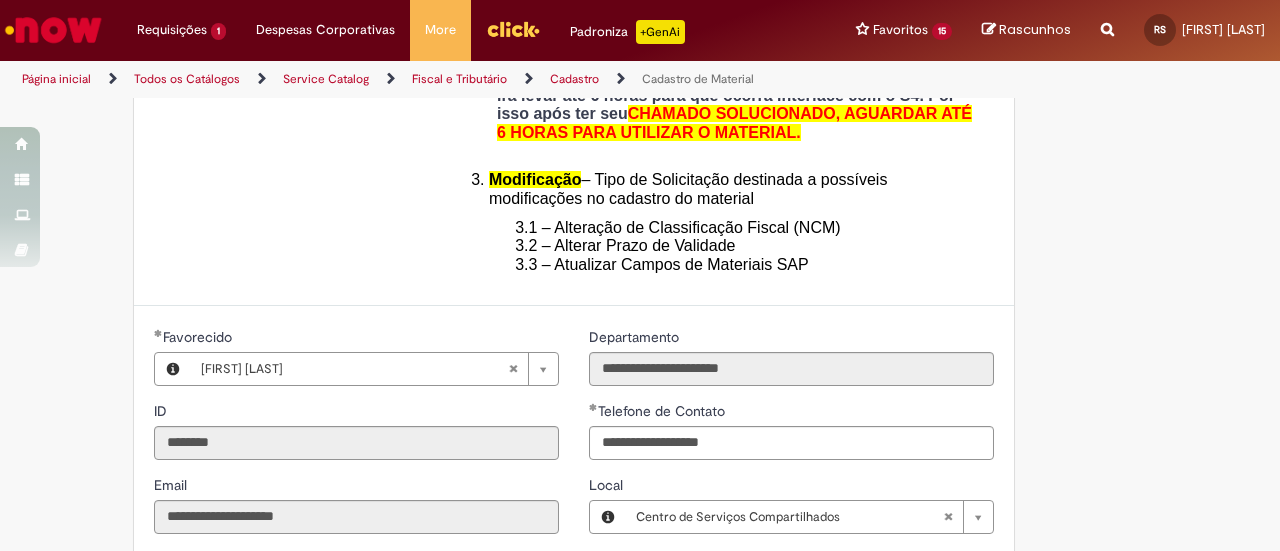 scroll, scrollTop: 900, scrollLeft: 0, axis: vertical 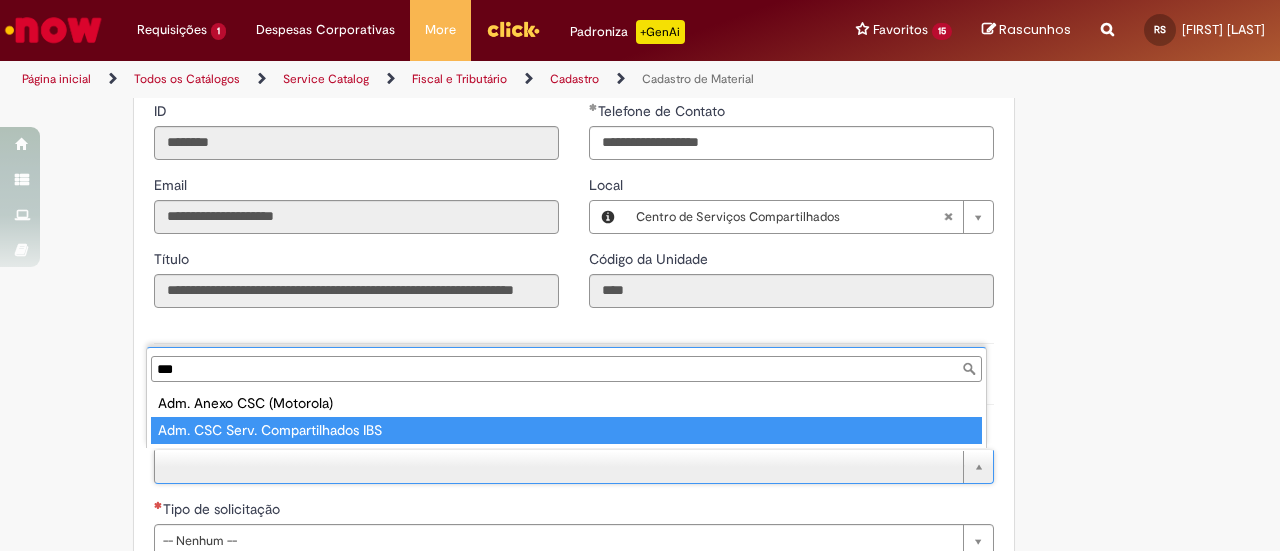 type on "***" 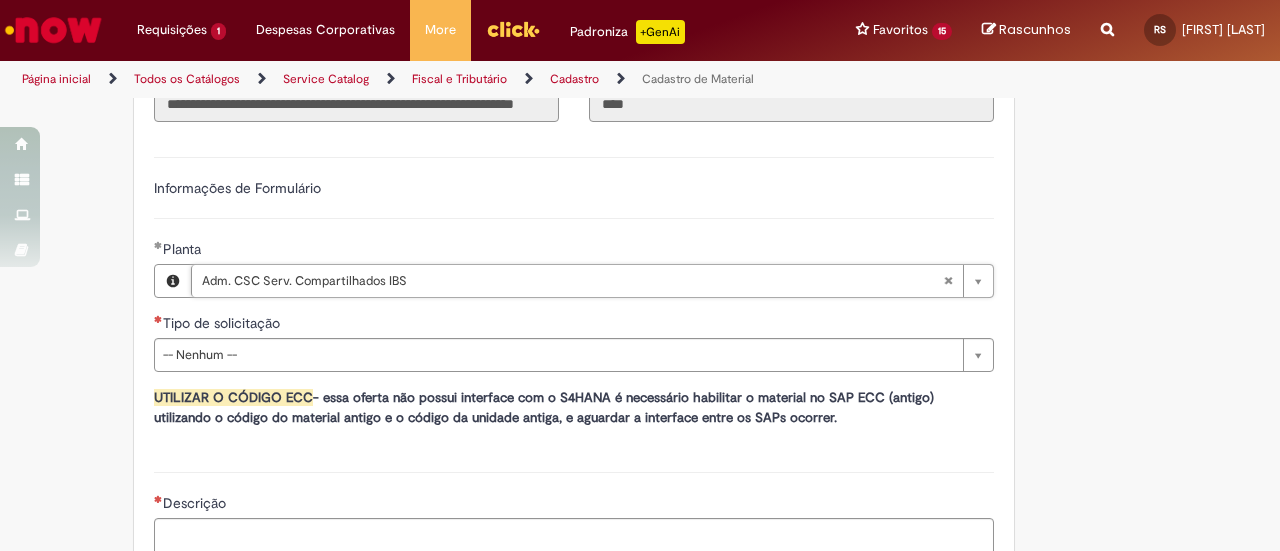 scroll, scrollTop: 1100, scrollLeft: 0, axis: vertical 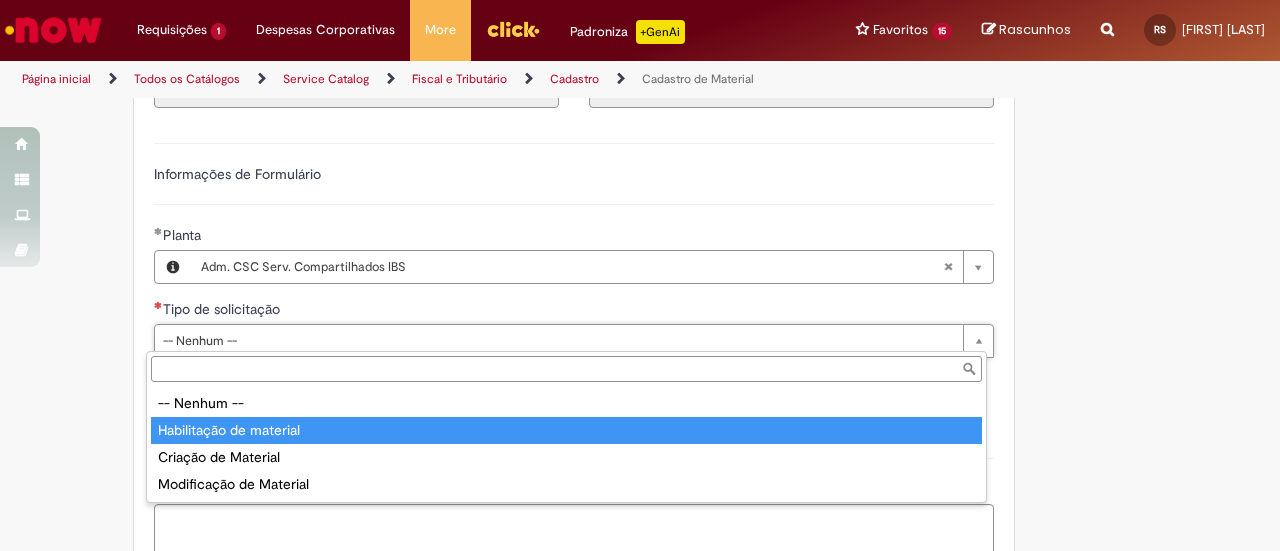 type on "**********" 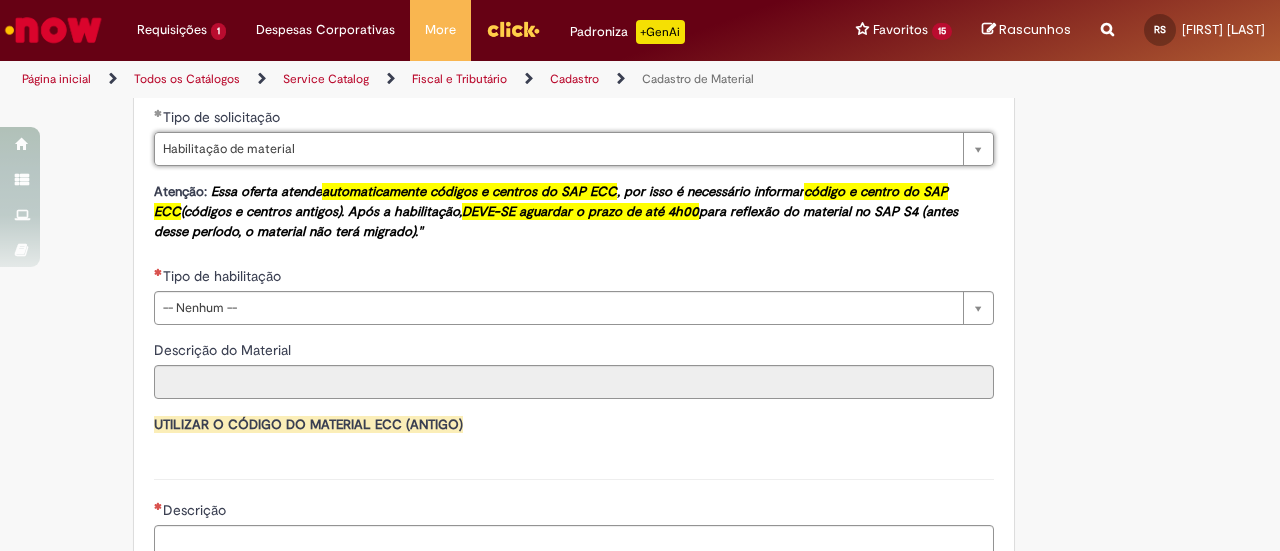 scroll, scrollTop: 1300, scrollLeft: 0, axis: vertical 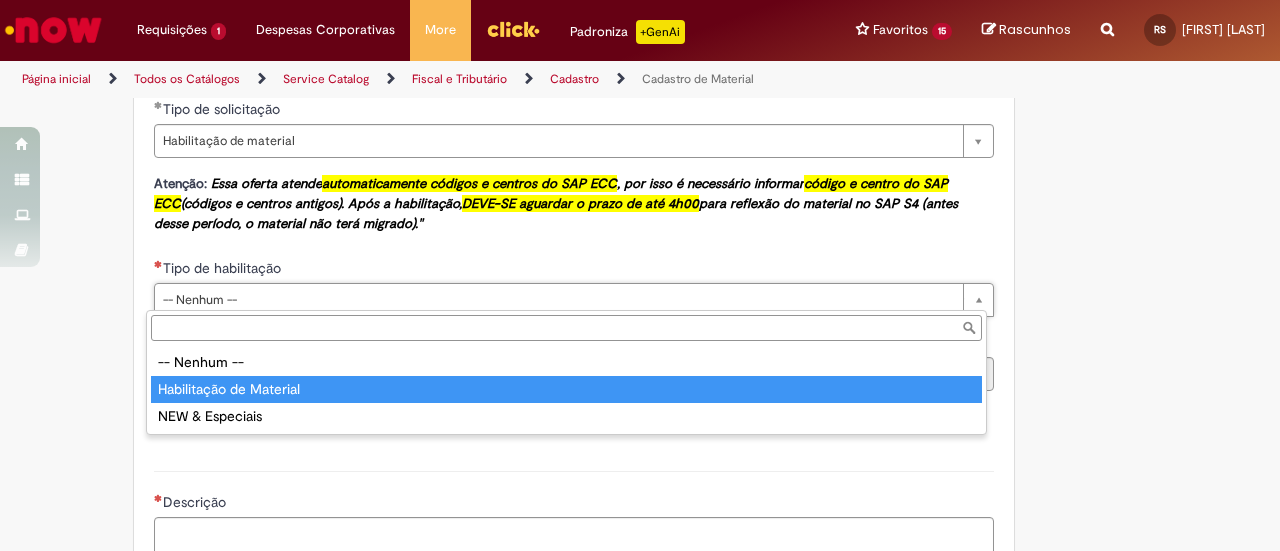 type on "**********" 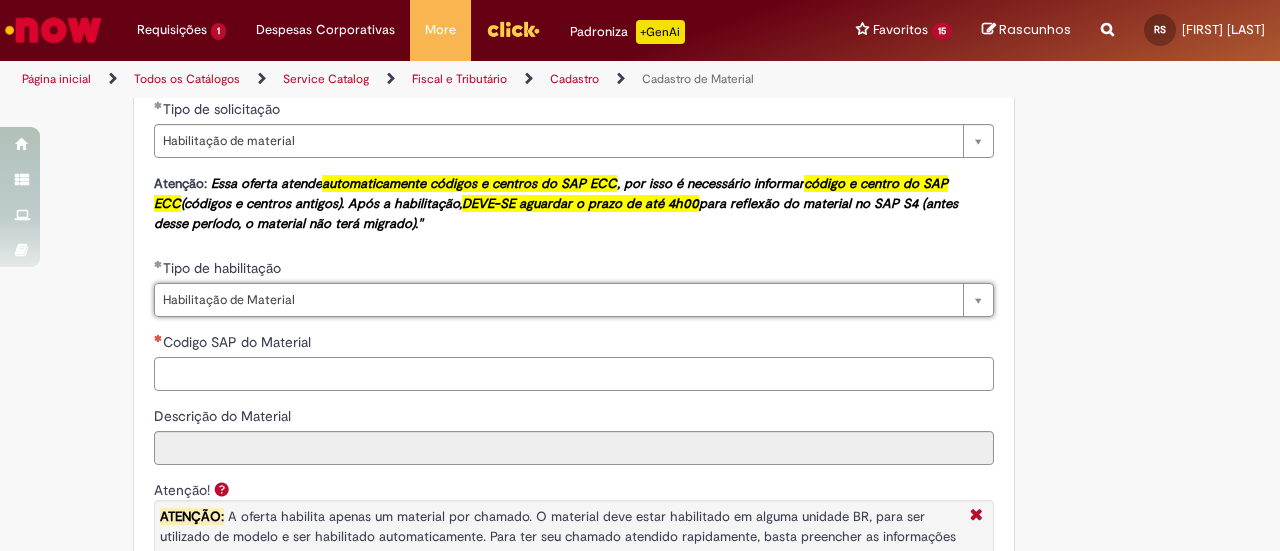 click on "Codigo SAP do Material" at bounding box center [574, 374] 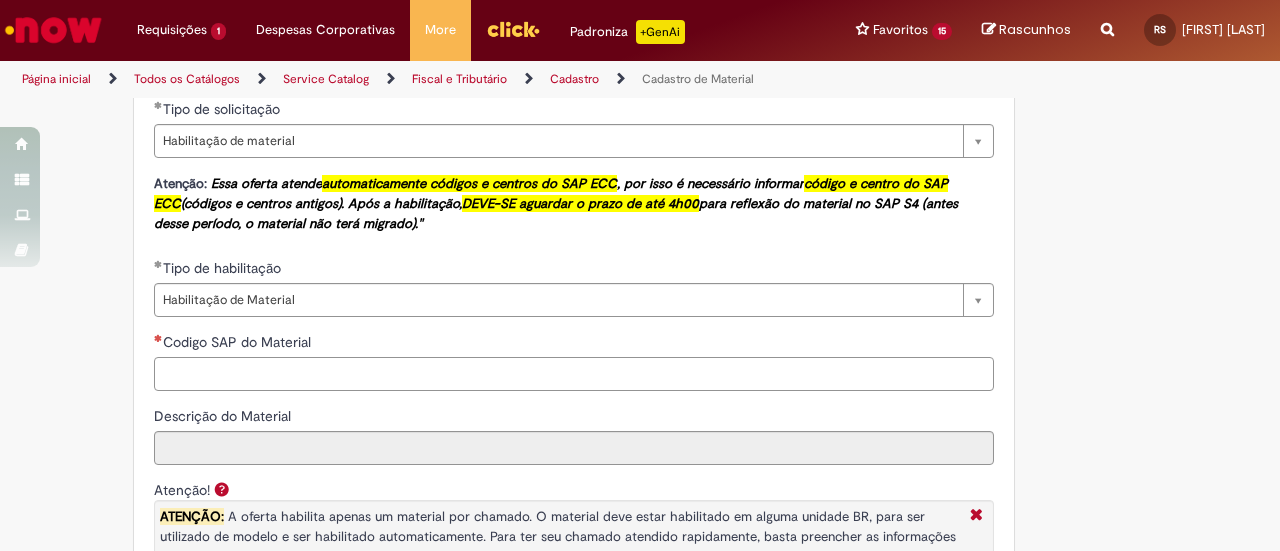 paste on "******" 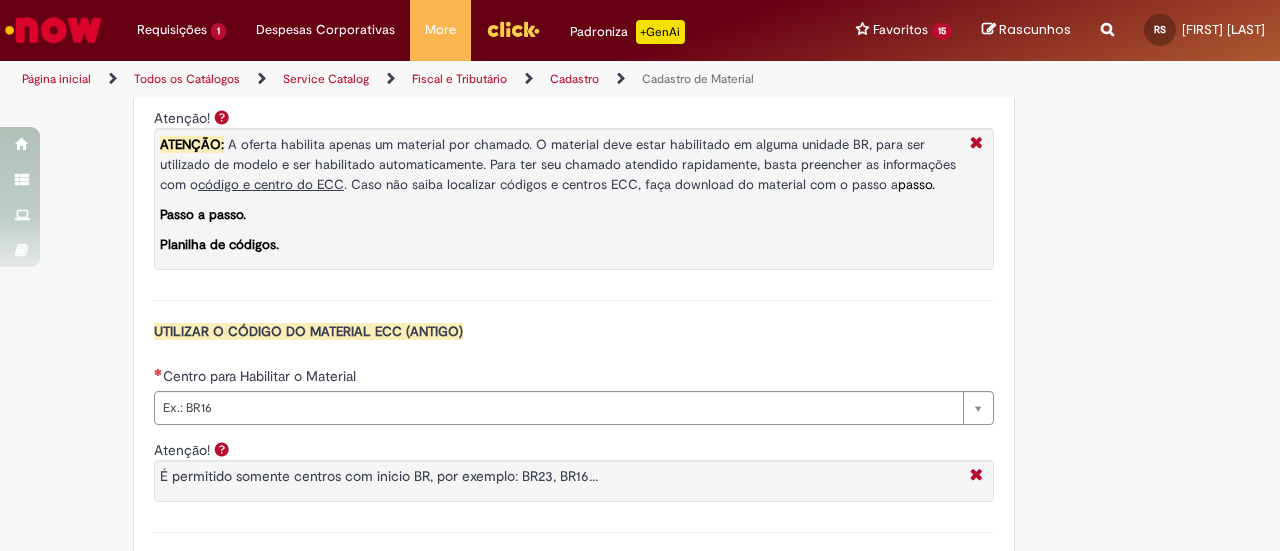 scroll, scrollTop: 1700, scrollLeft: 0, axis: vertical 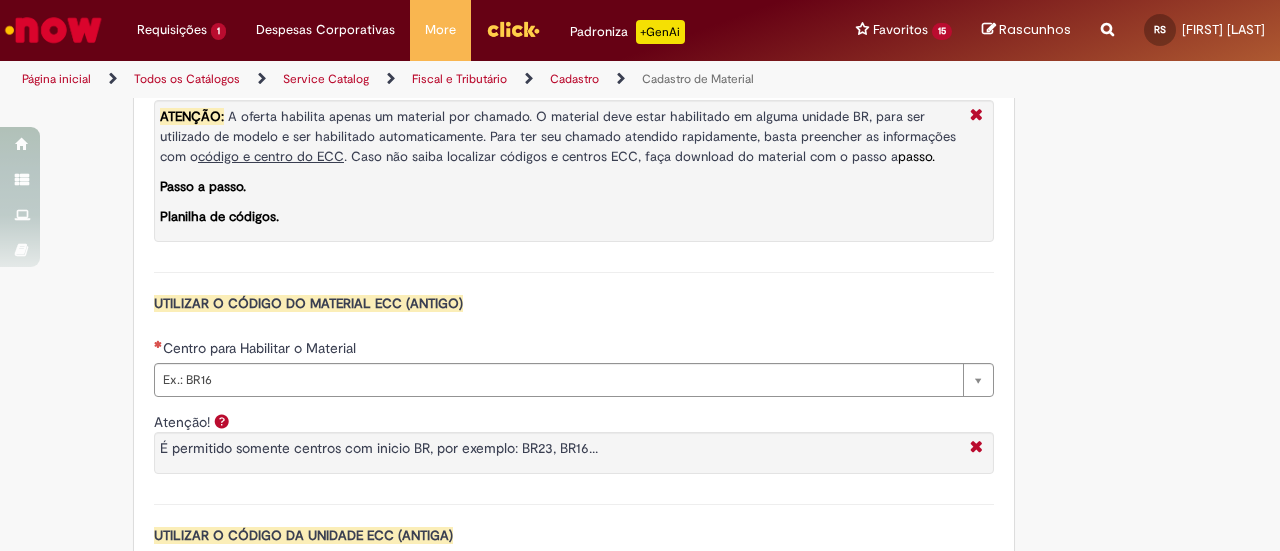 type on "******" 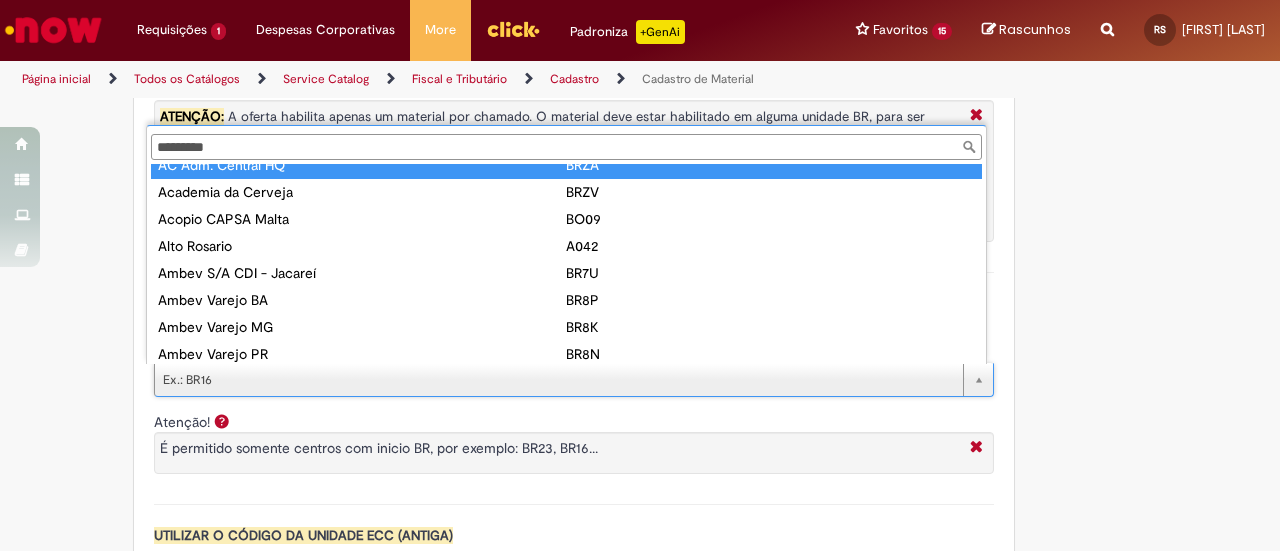 scroll, scrollTop: 0, scrollLeft: 0, axis: both 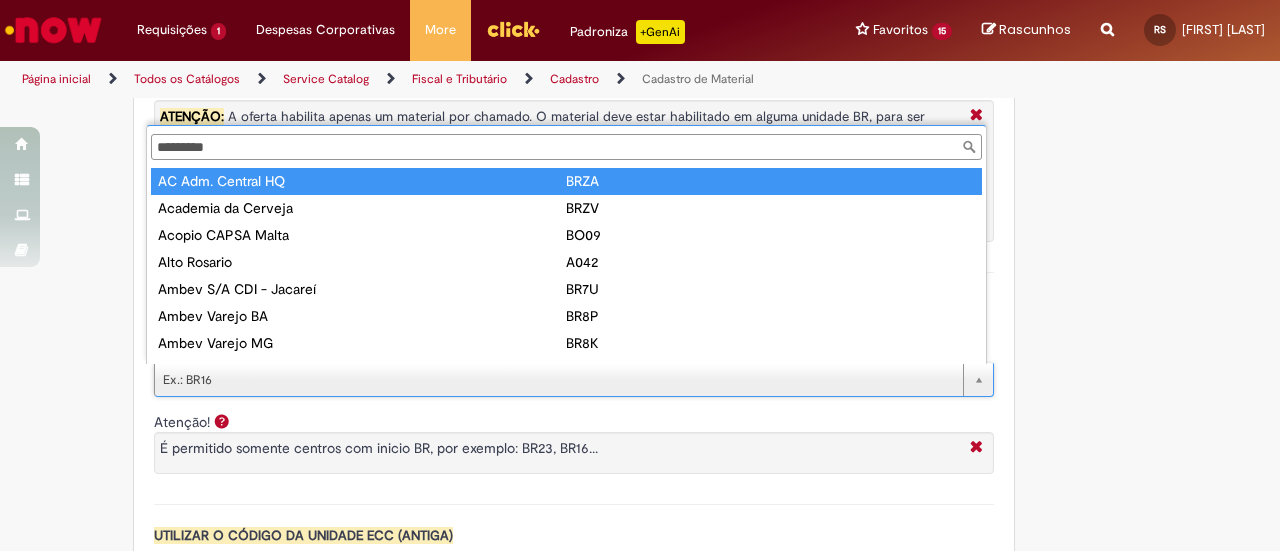 click on "Centro para Habilitar o Material" at bounding box center [566, 147] 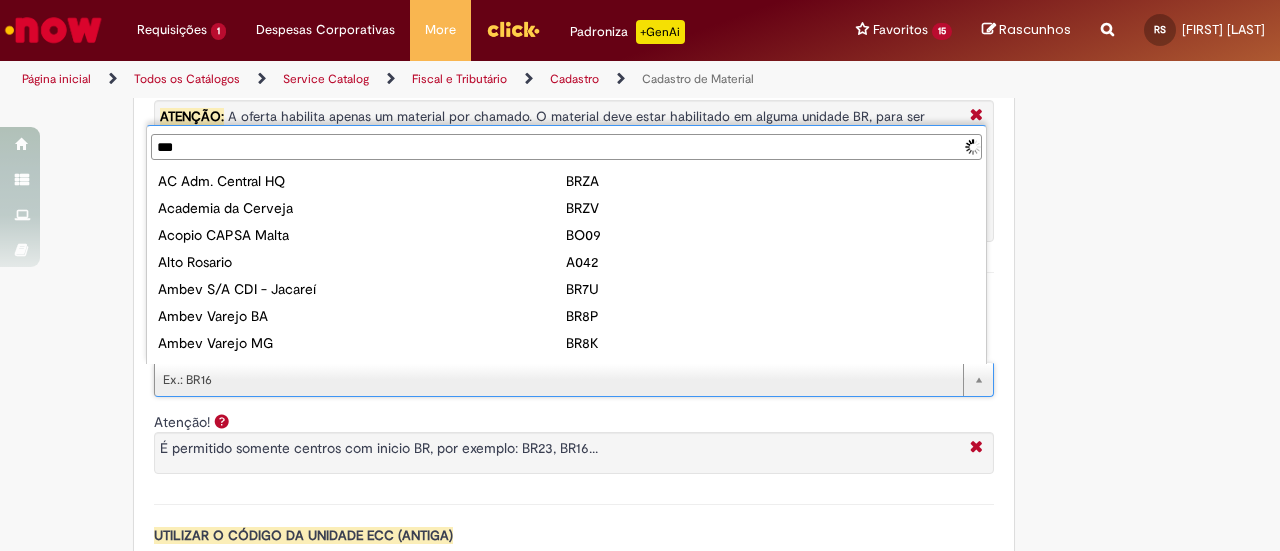 type on "****" 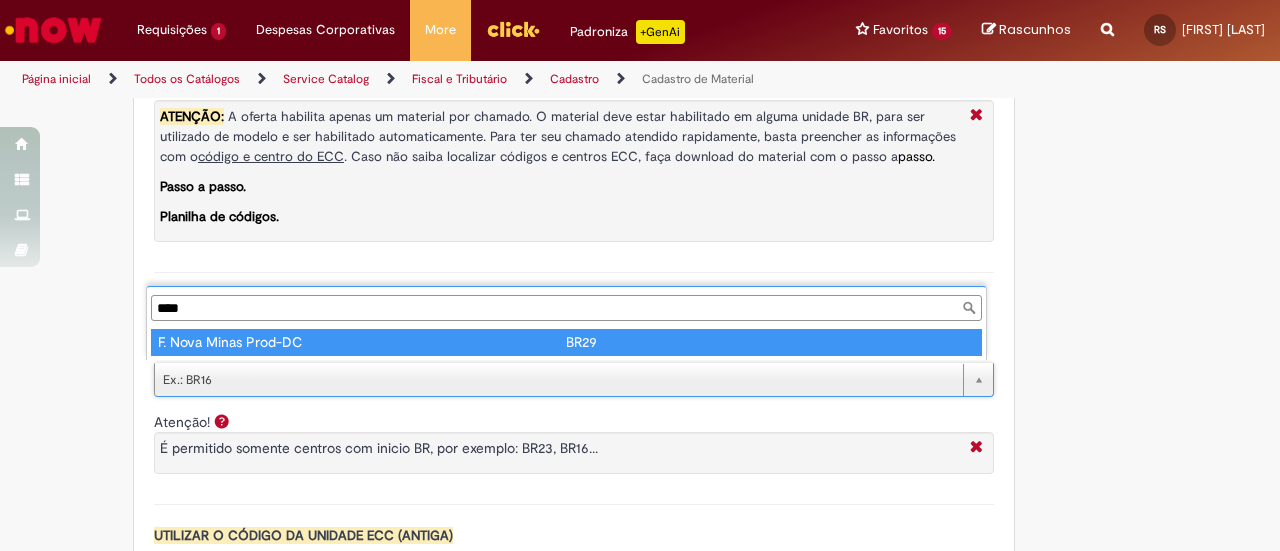 type on "**********" 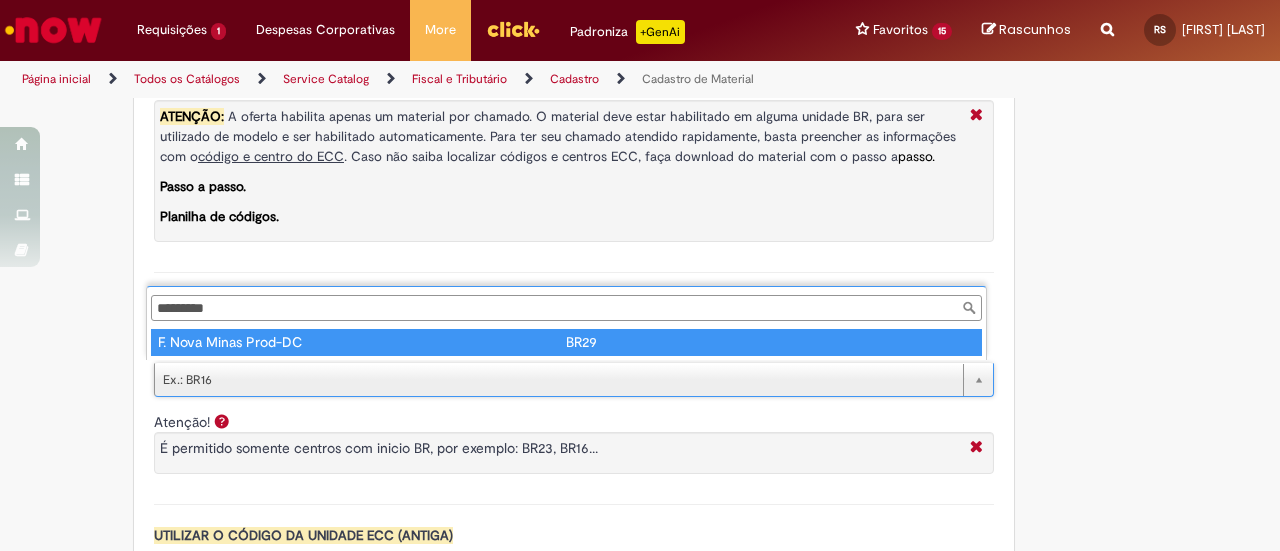 type on "****" 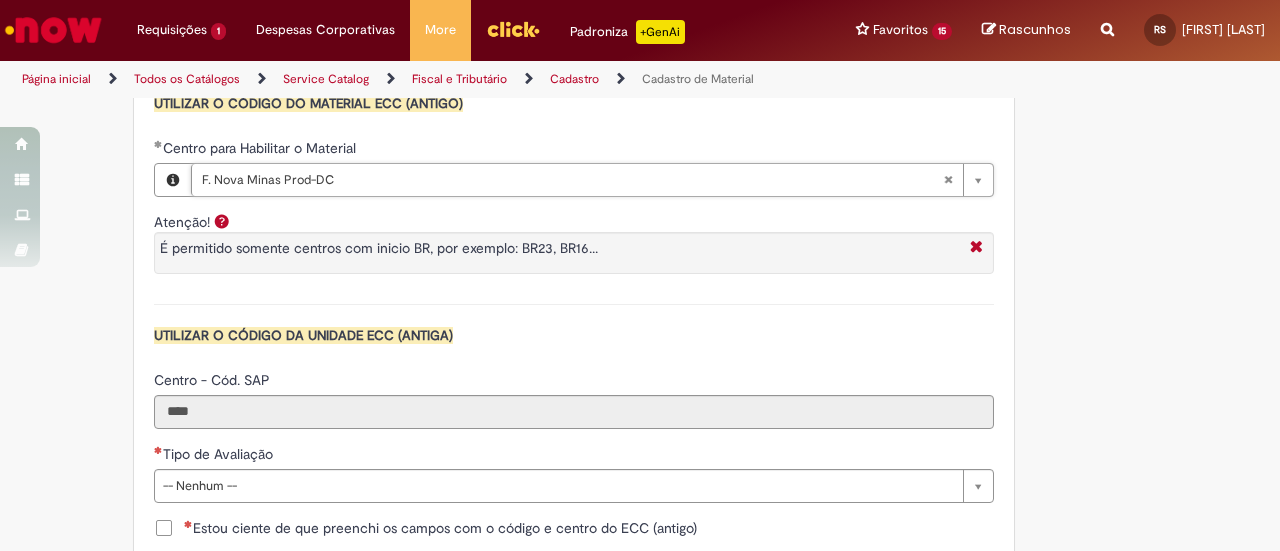 scroll, scrollTop: 2000, scrollLeft: 0, axis: vertical 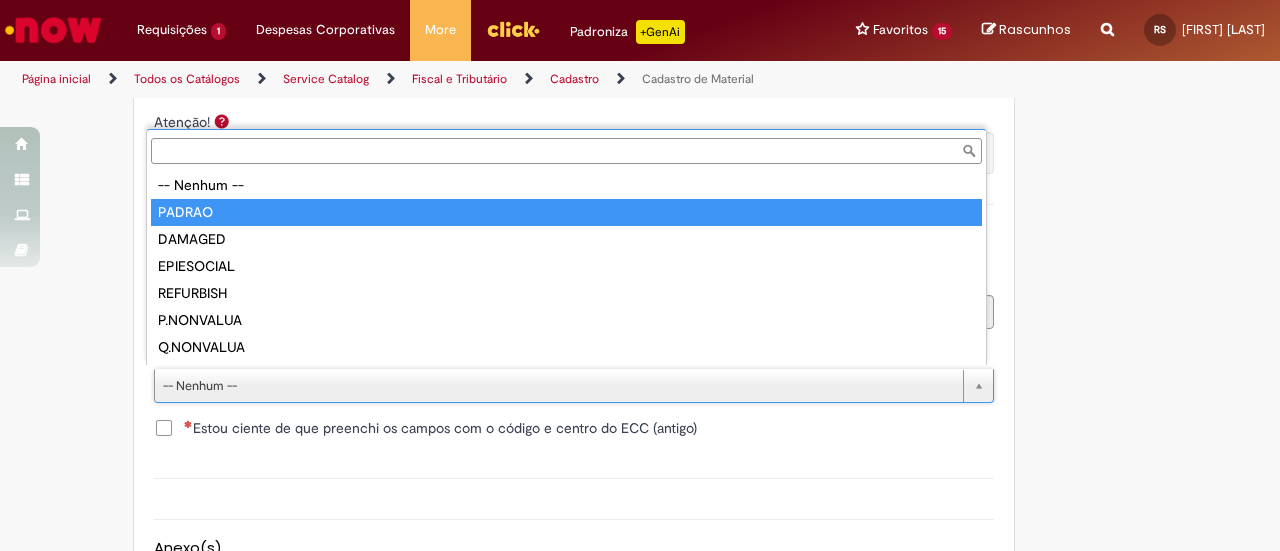 type on "******" 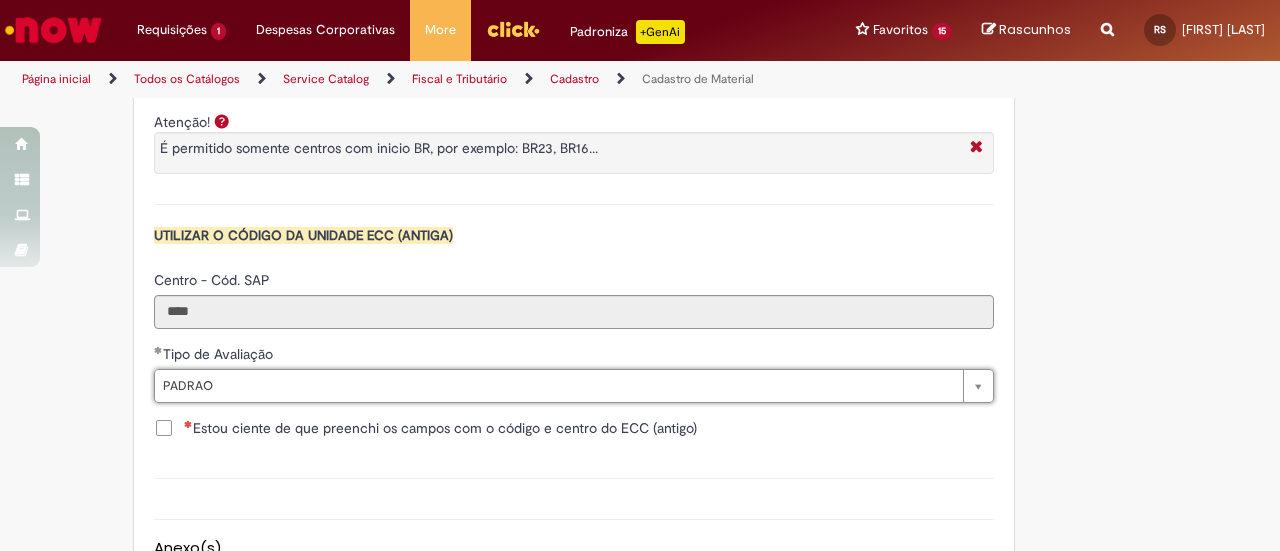 click on "Estou ciente de que preenchi os campos com o código e centro do ECC  (antigo)" at bounding box center (440, 428) 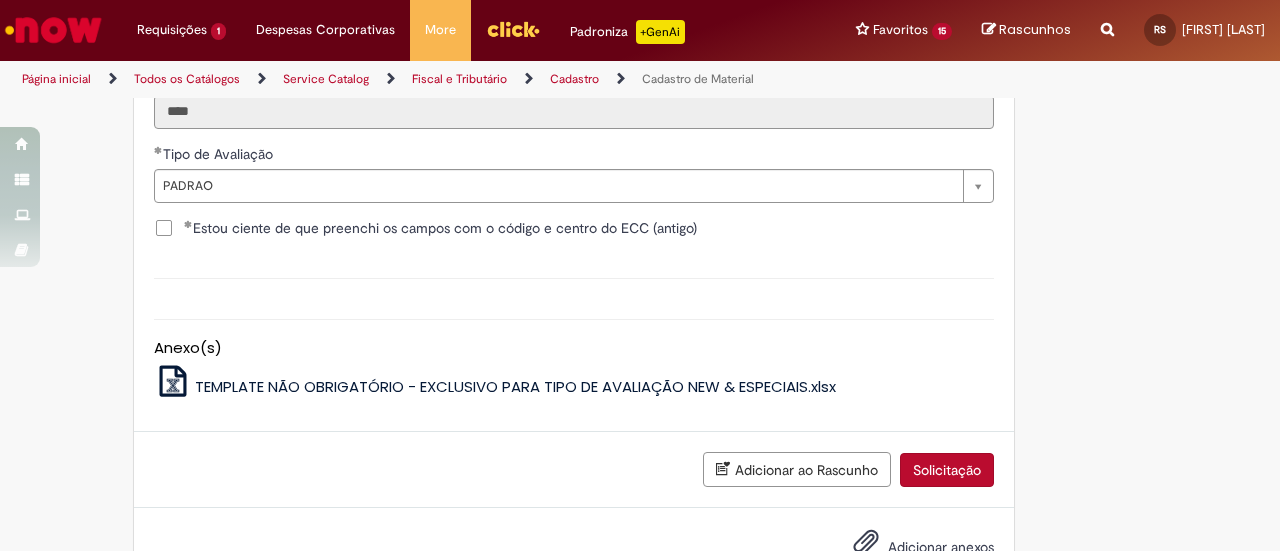 scroll, scrollTop: 2258, scrollLeft: 0, axis: vertical 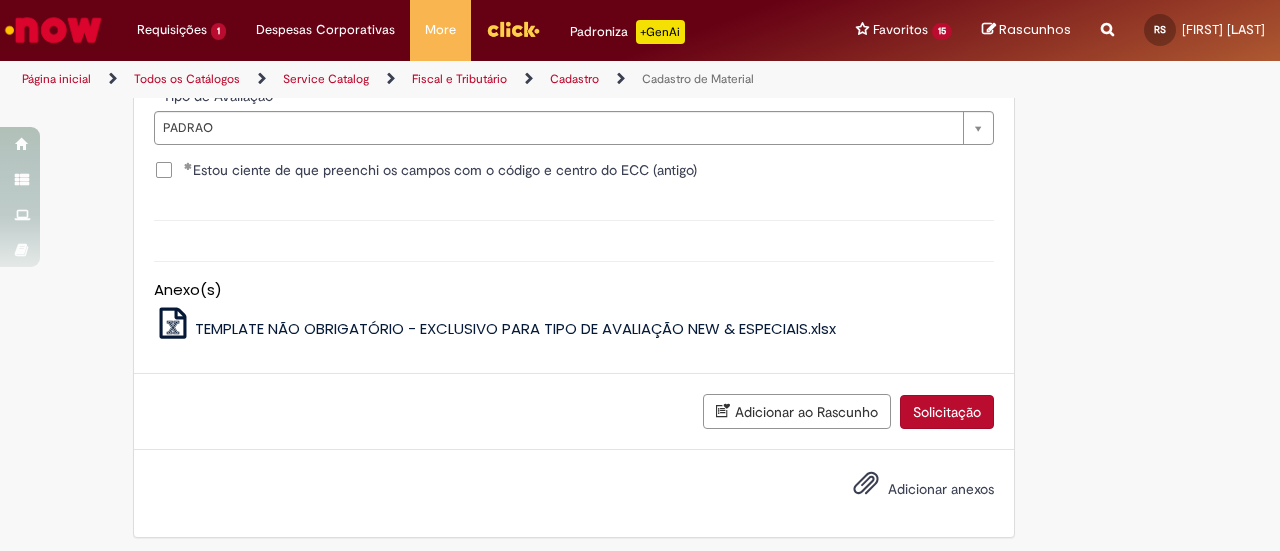 click on "Solicitação" at bounding box center (947, 412) 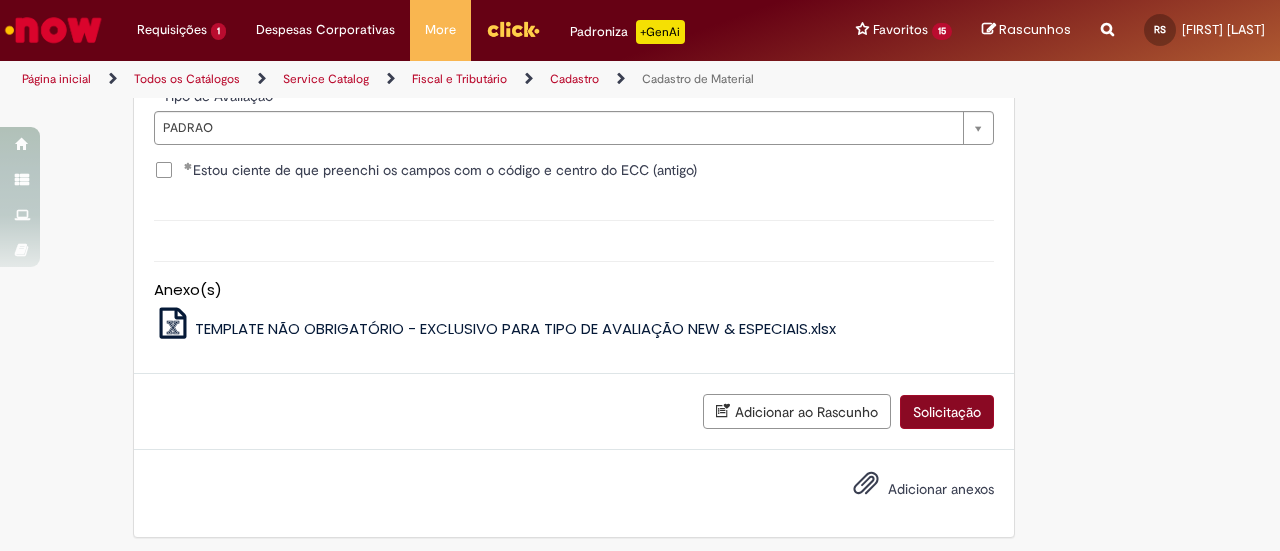 scroll, scrollTop: 2213, scrollLeft: 0, axis: vertical 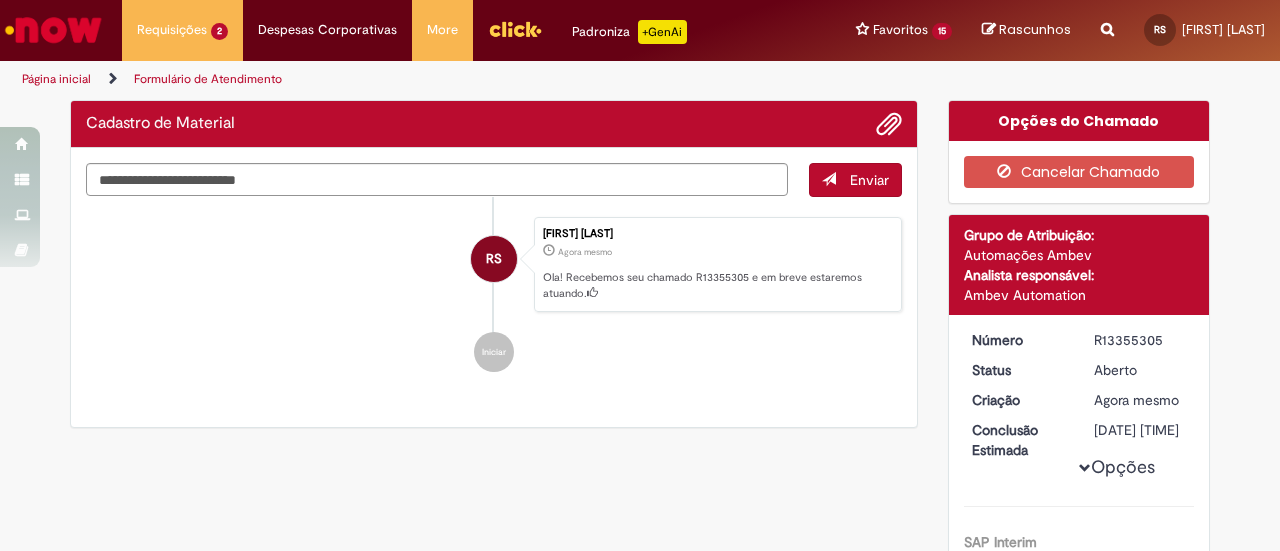 click on "[DATE] [TIME]" at bounding box center (1140, 430) 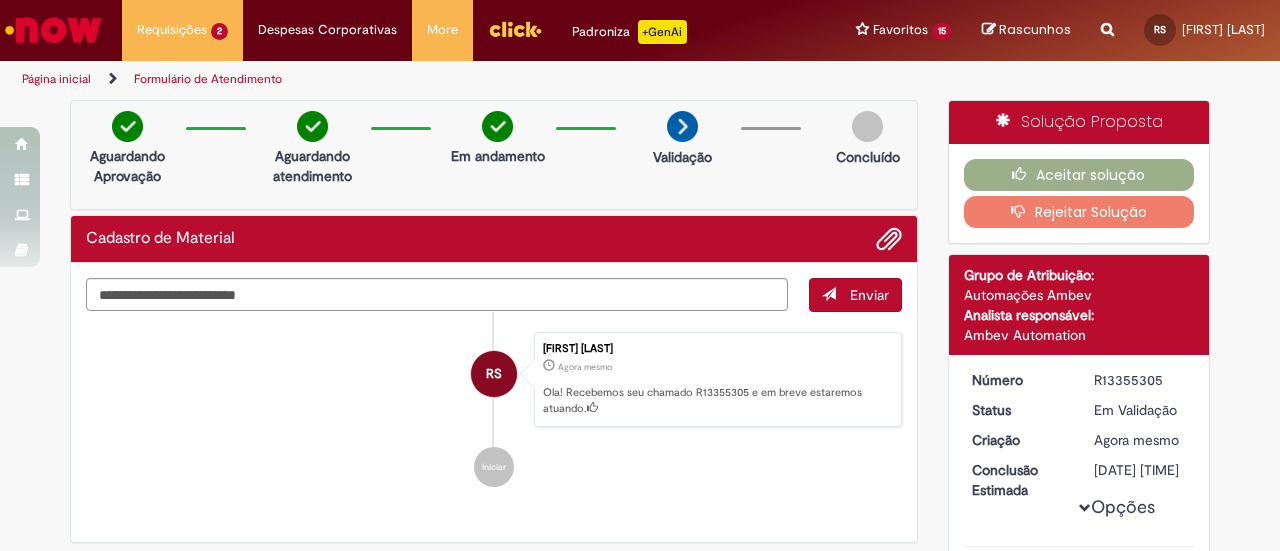 click on "R13355305" at bounding box center [1140, 380] 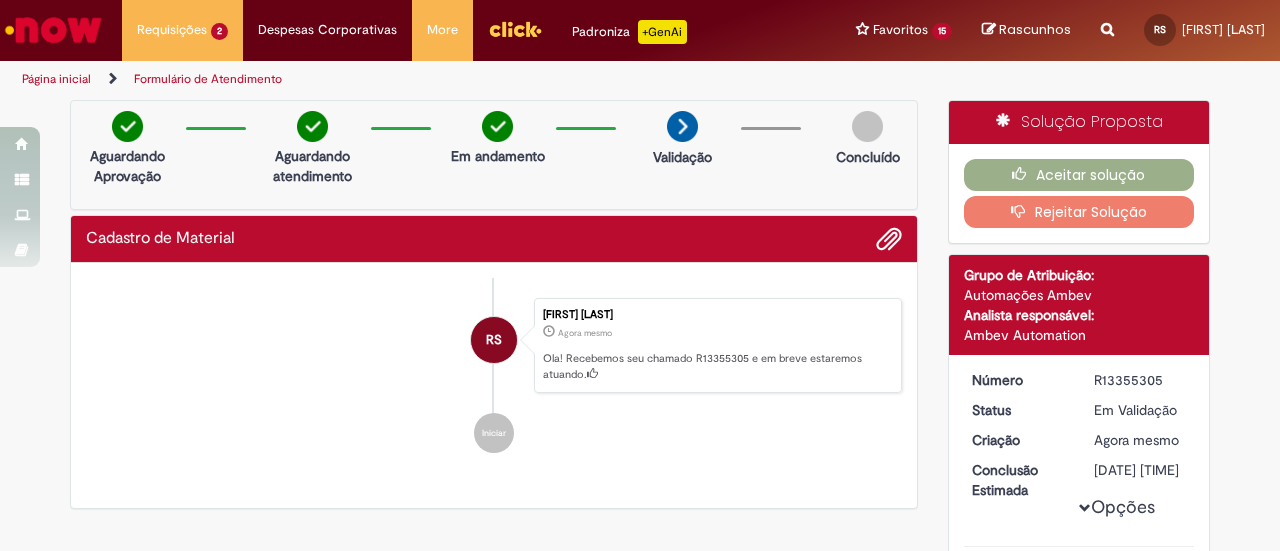copy on "R13355305" 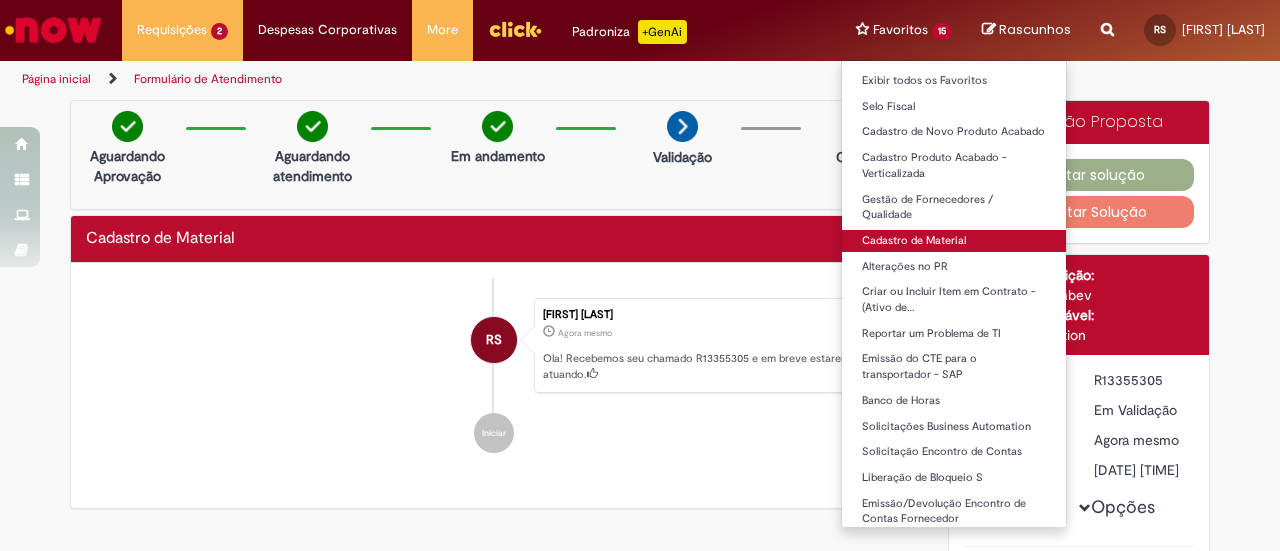 click on "Cadastro de Material" at bounding box center [954, 241] 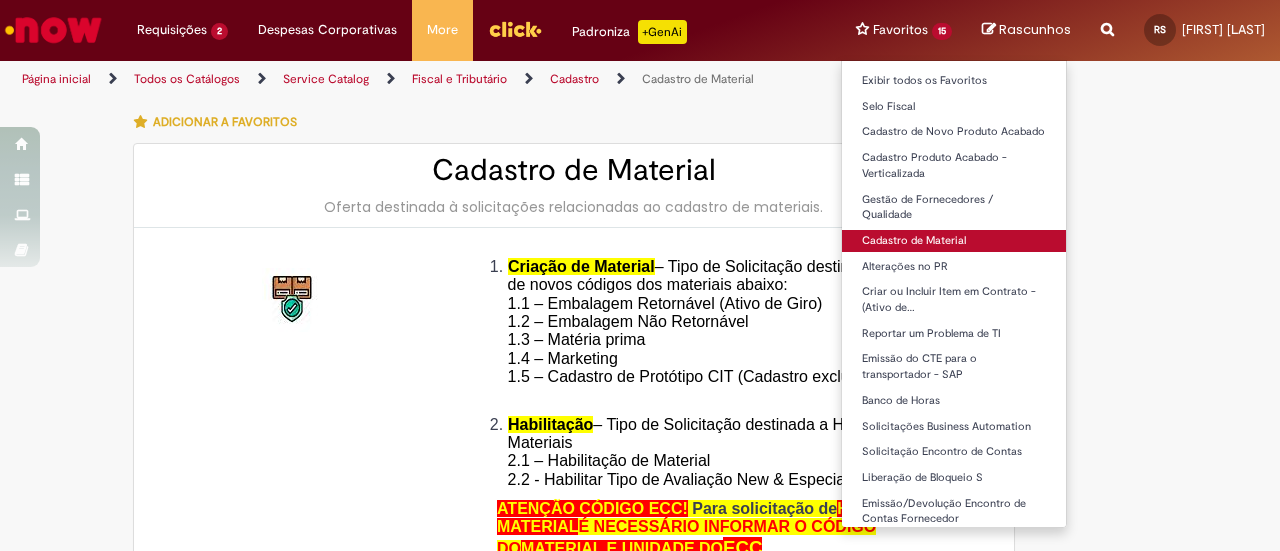 type on "********" 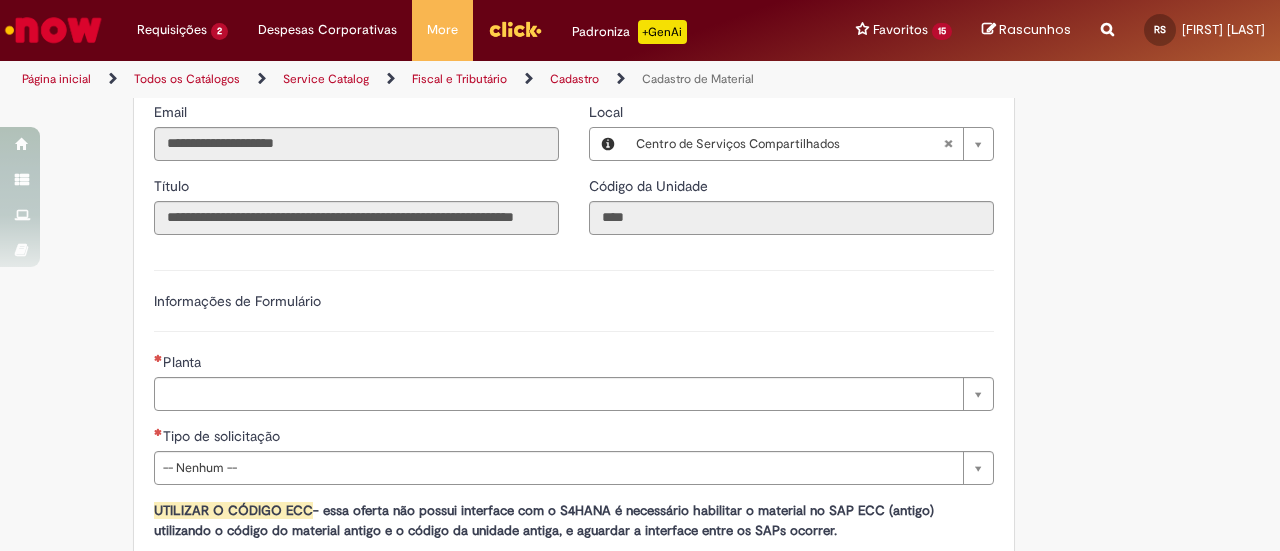 scroll, scrollTop: 1000, scrollLeft: 0, axis: vertical 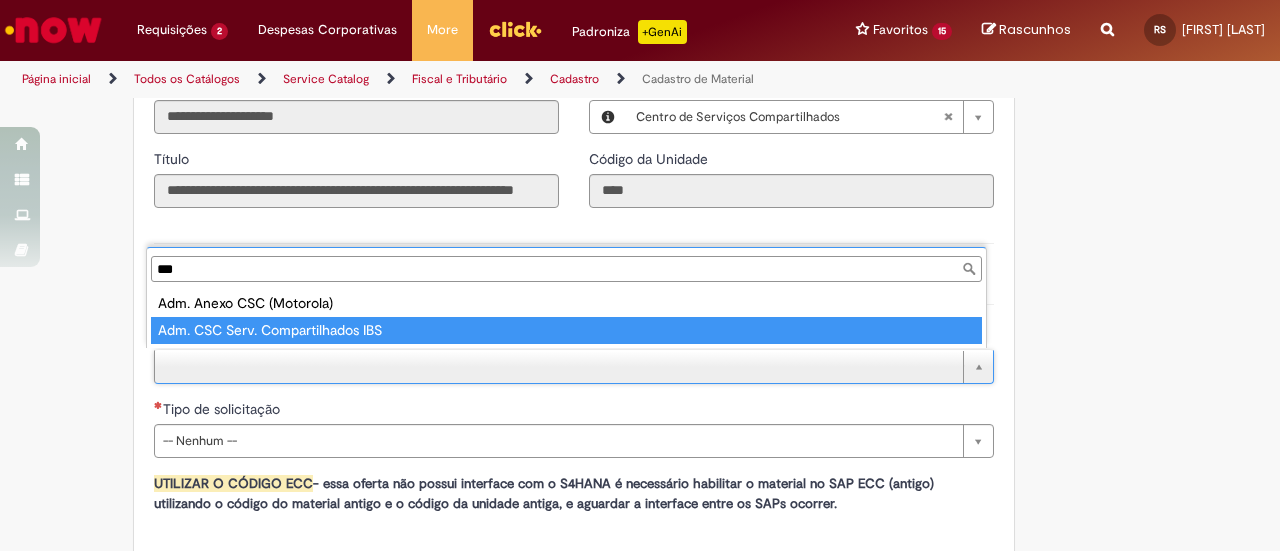 type on "***" 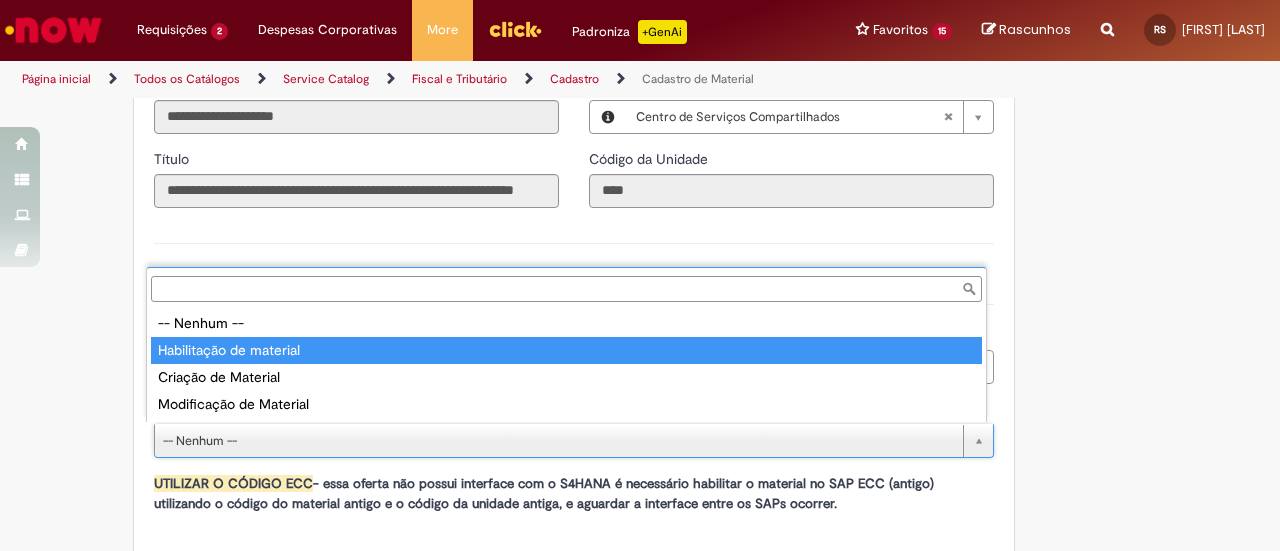 type on "**********" 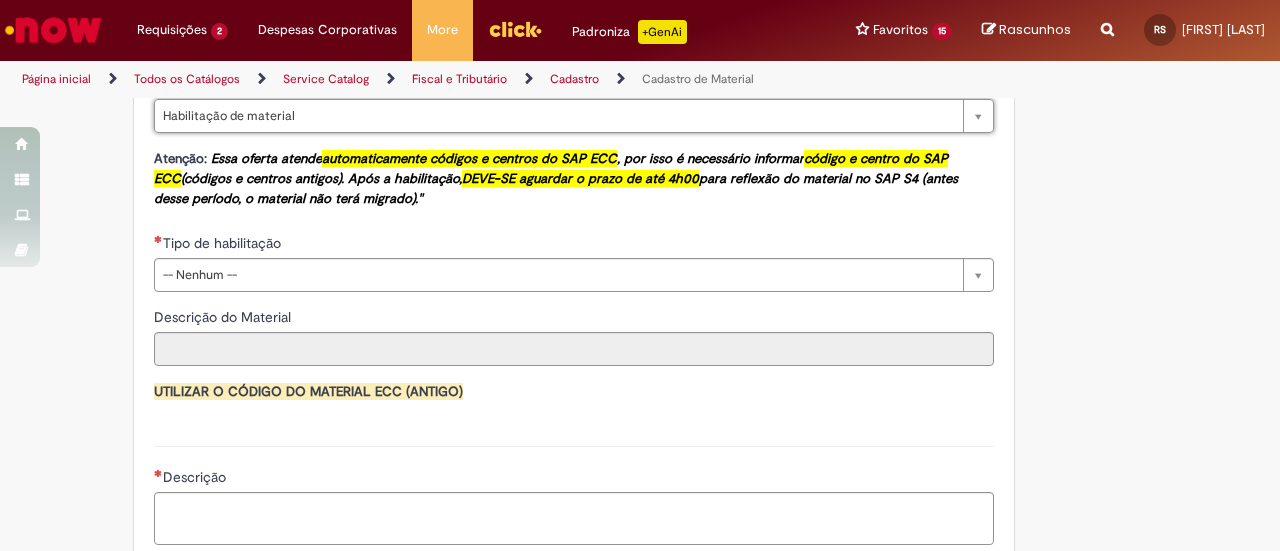 scroll, scrollTop: 1400, scrollLeft: 0, axis: vertical 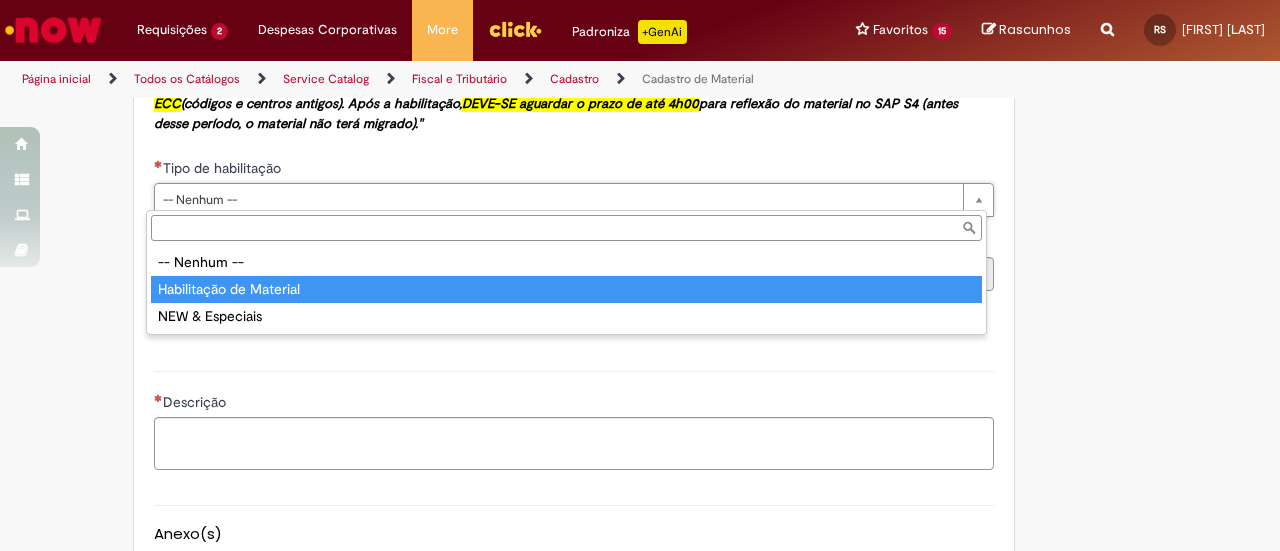 type on "**********" 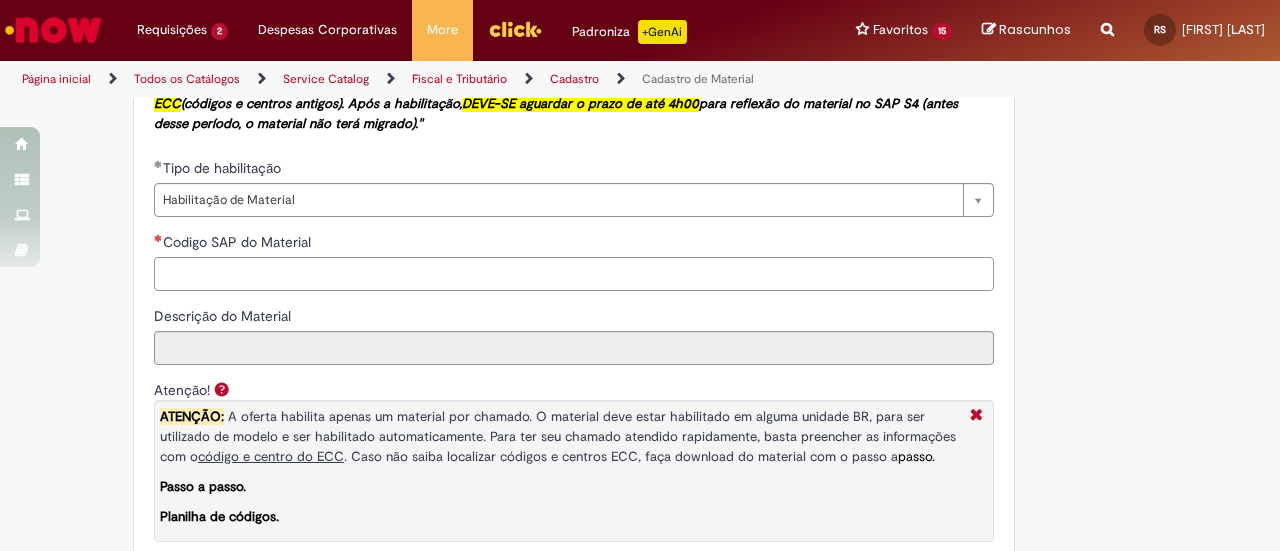 click on "Codigo SAP do Material" at bounding box center (574, 274) 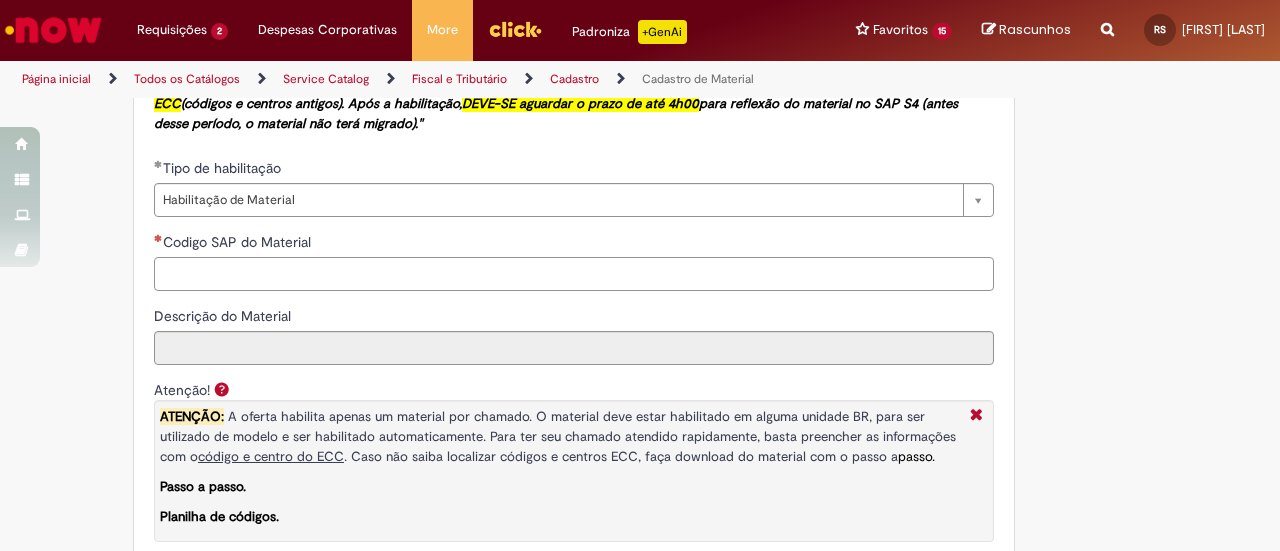 paste on "******" 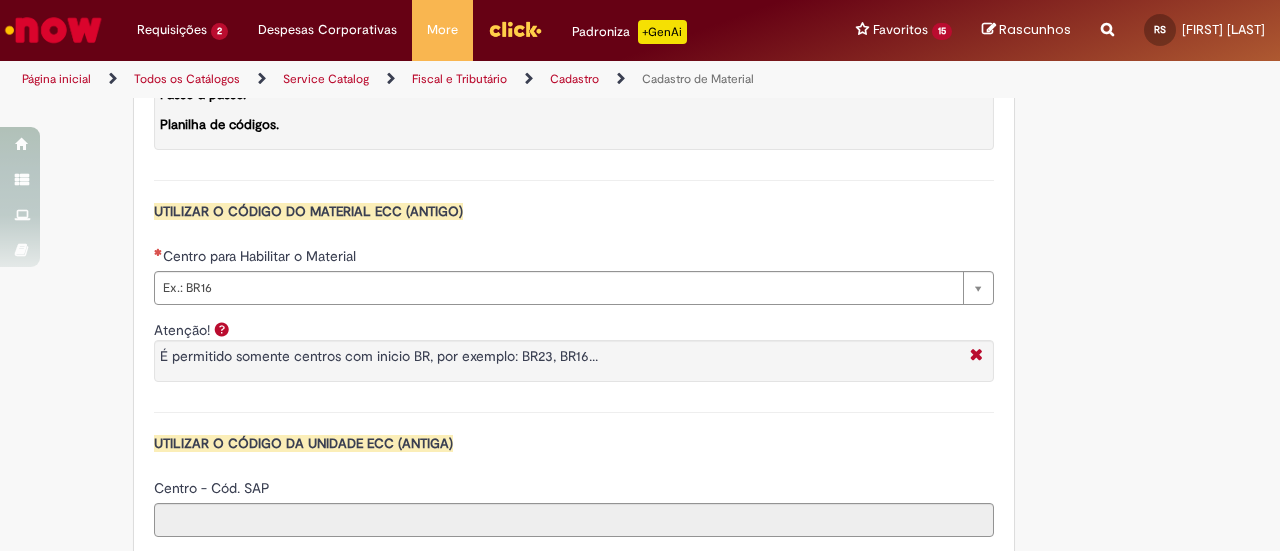 scroll, scrollTop: 1800, scrollLeft: 0, axis: vertical 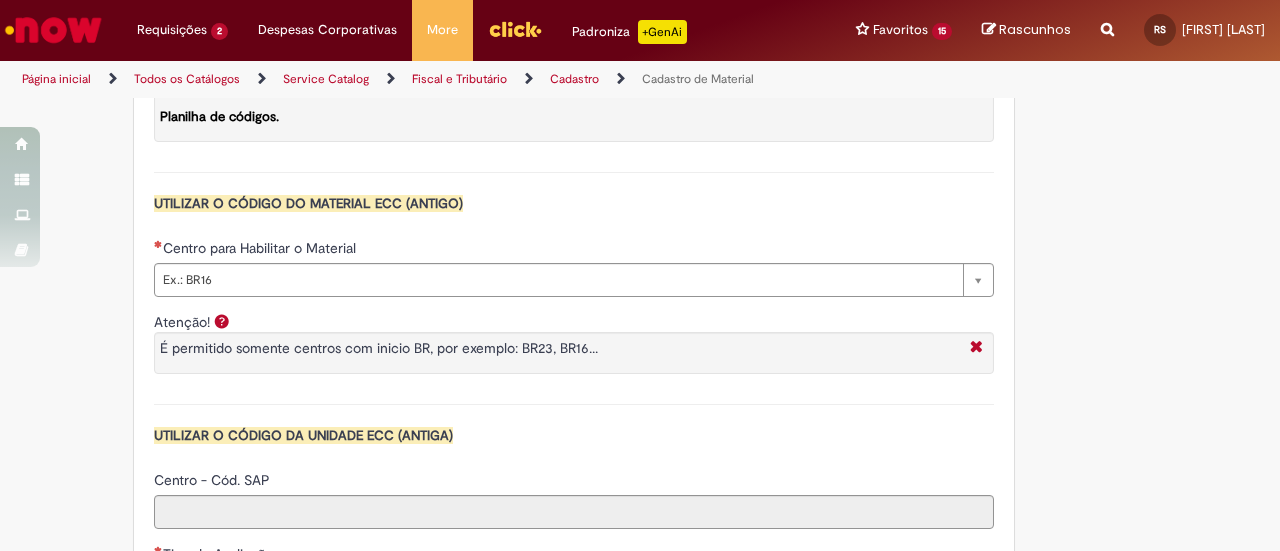 type on "******" 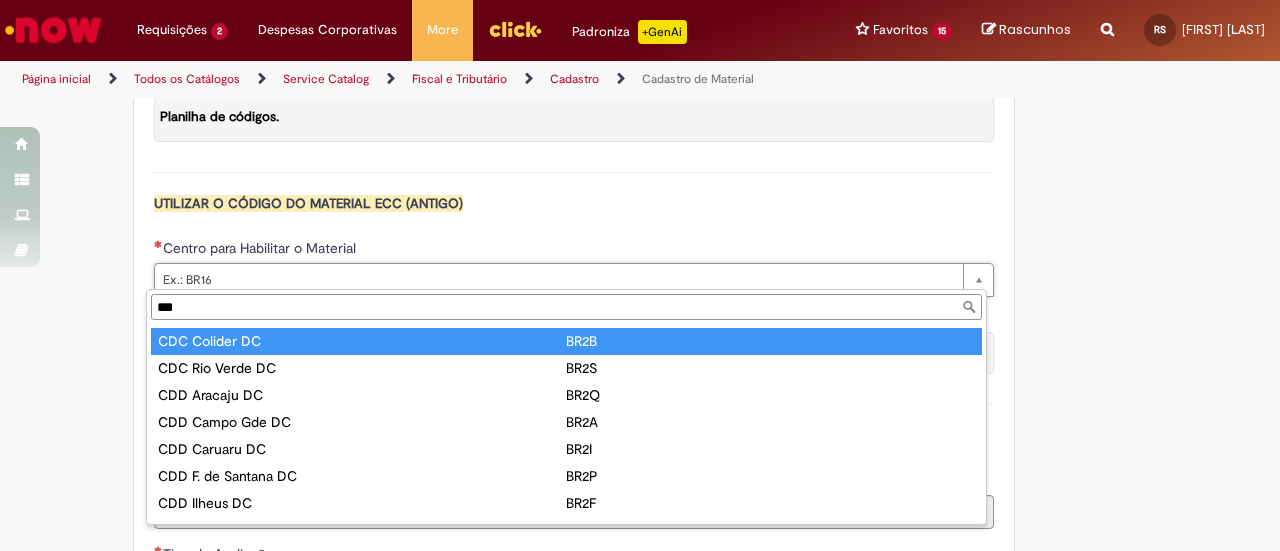 type on "****" 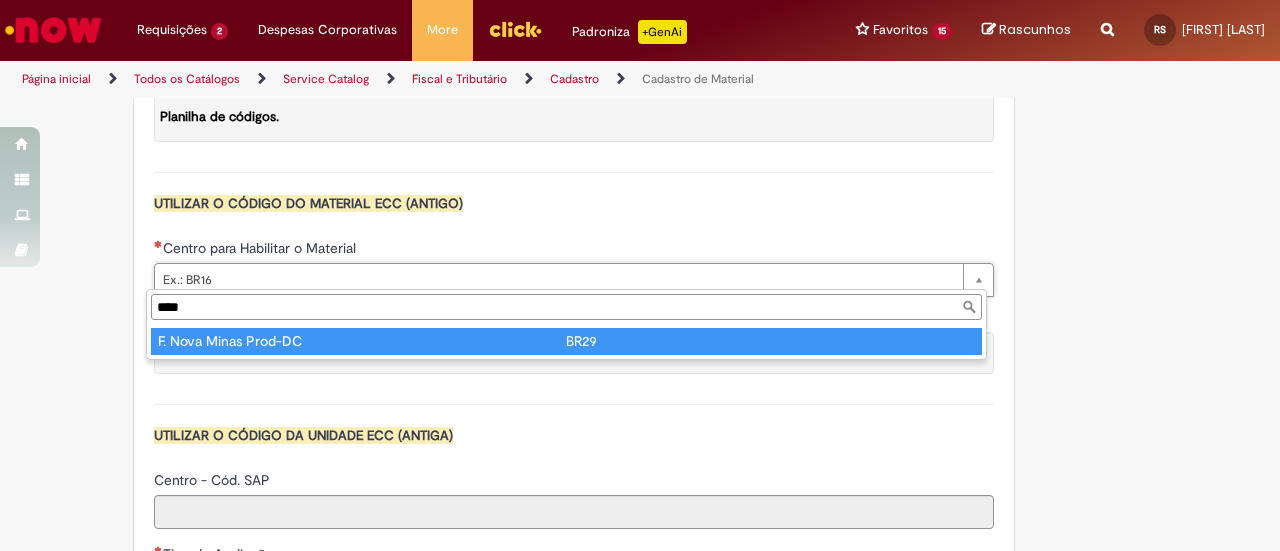type on "**********" 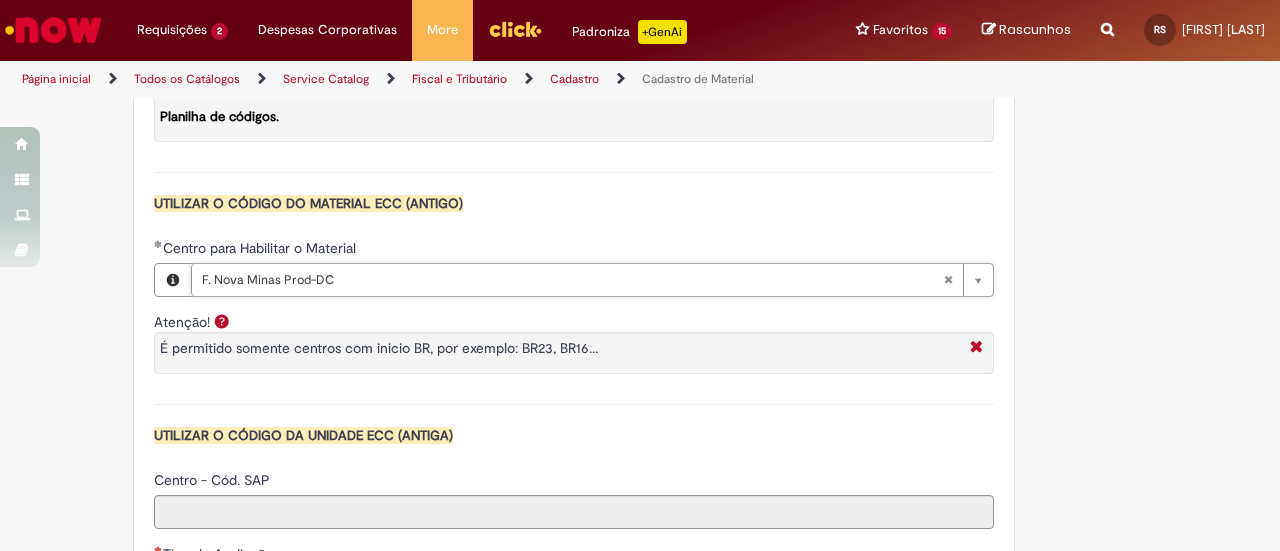 type on "****" 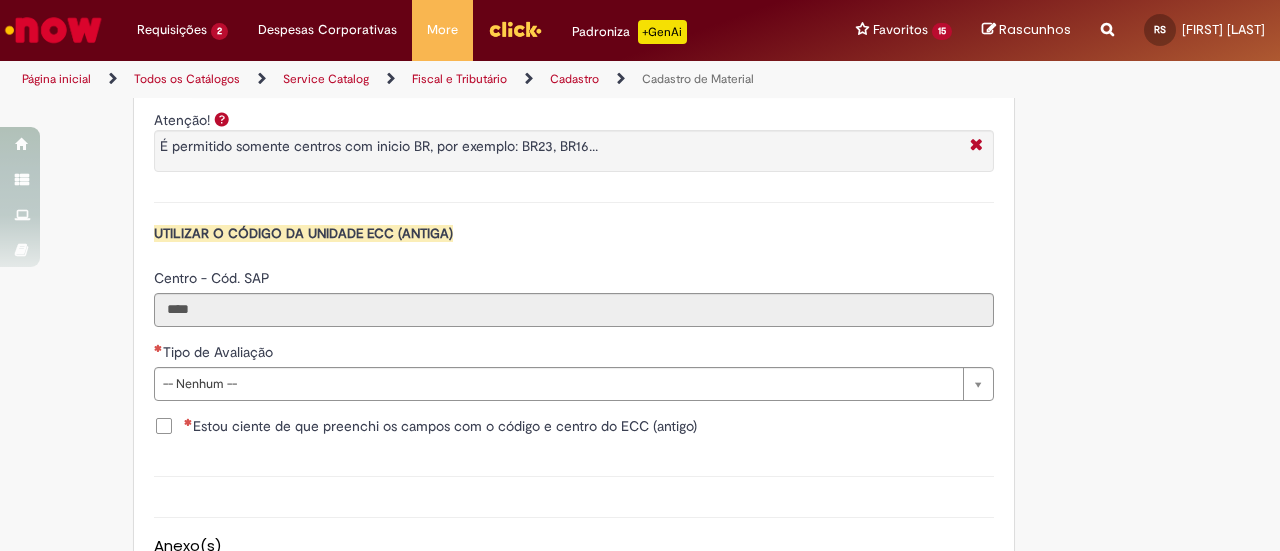 scroll, scrollTop: 2100, scrollLeft: 0, axis: vertical 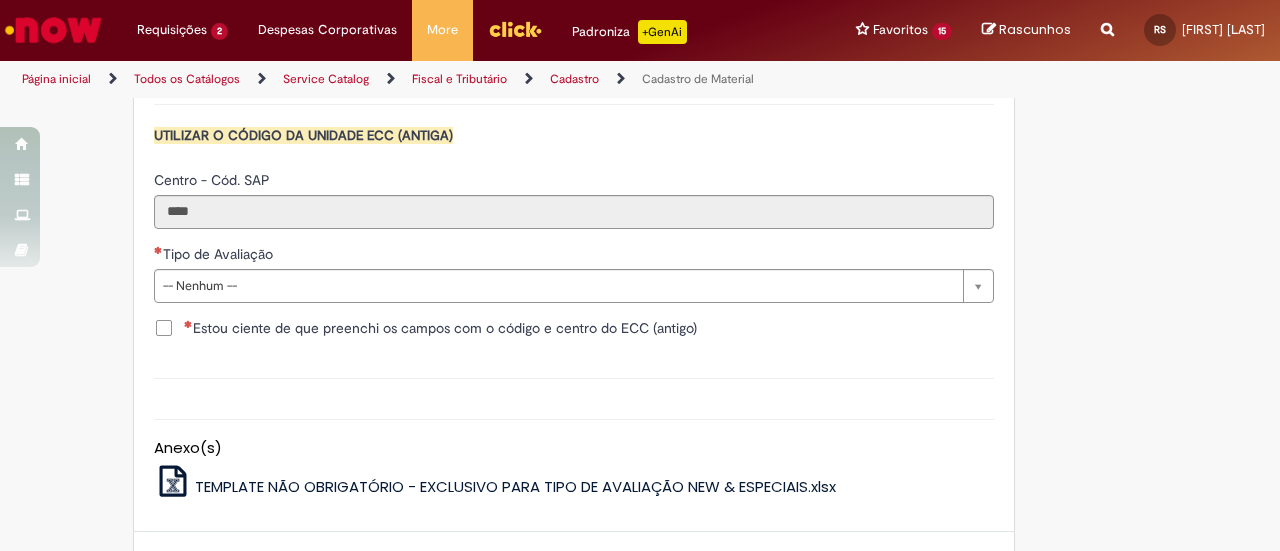 click on "Estou ciente de que preenchi os campos com o código e centro do ECC  (antigo)" at bounding box center (425, 328) 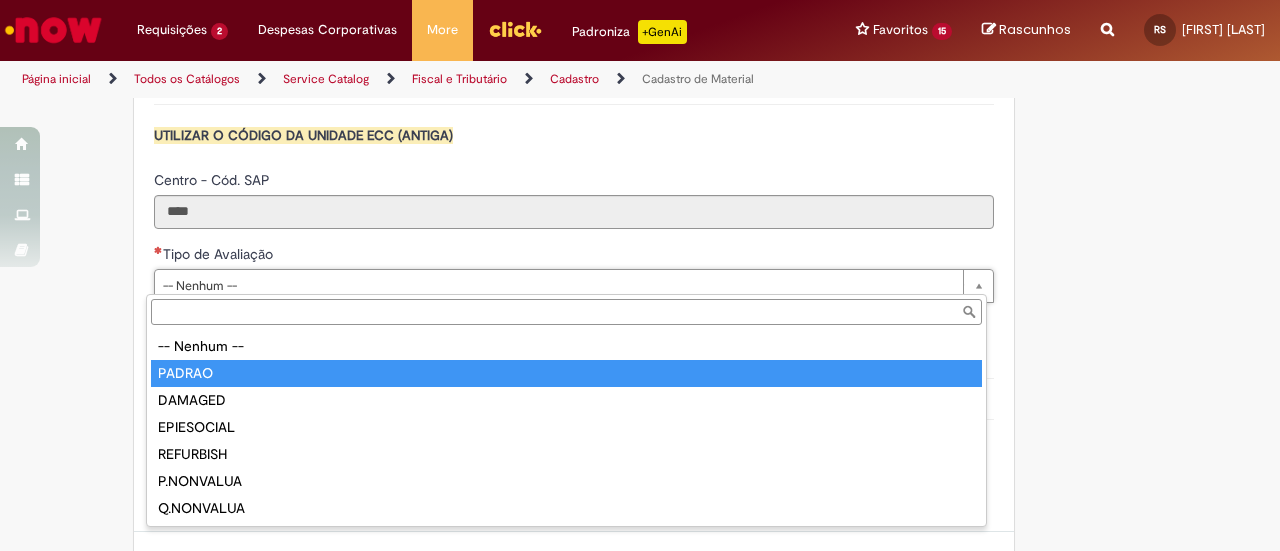 type on "******" 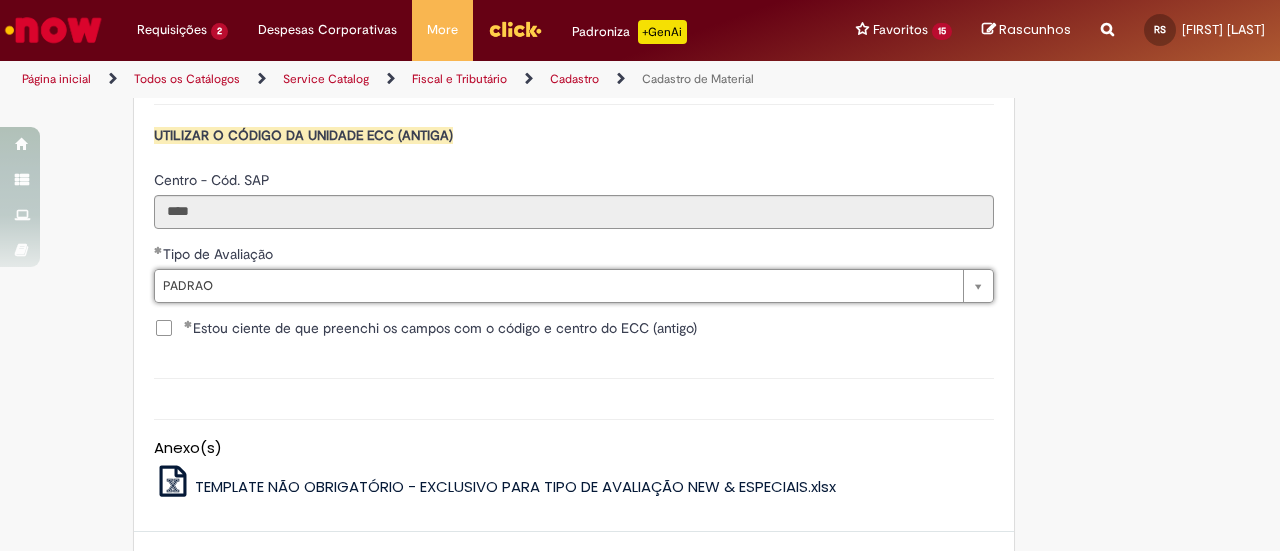 click on "Descrição" at bounding box center (574, 378) 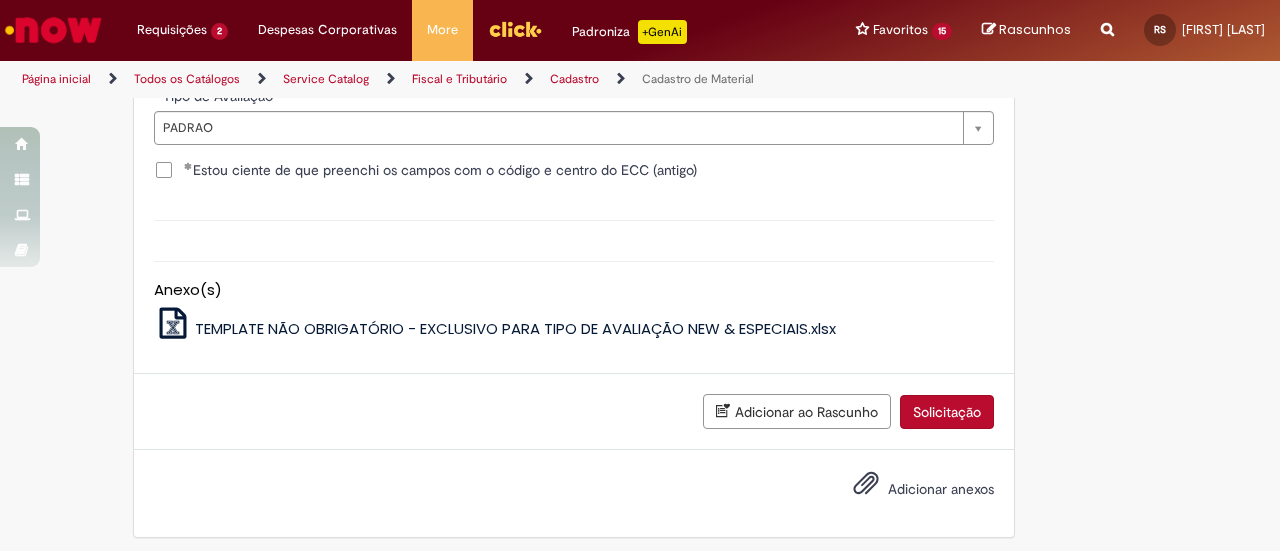 click on "Solicitação" at bounding box center [947, 412] 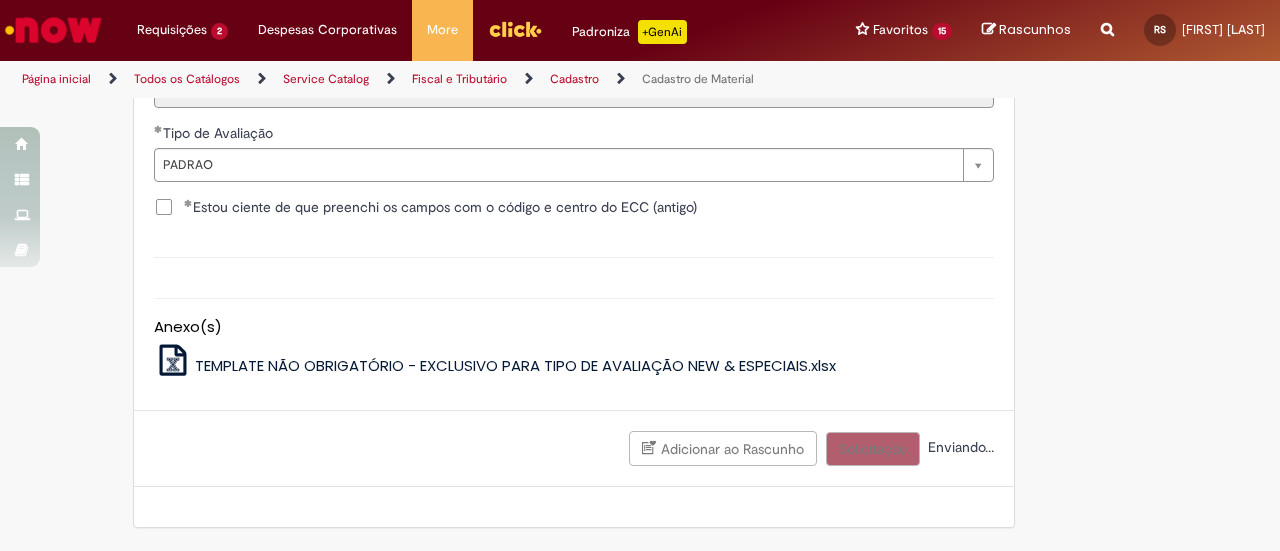 scroll, scrollTop: 2213, scrollLeft: 0, axis: vertical 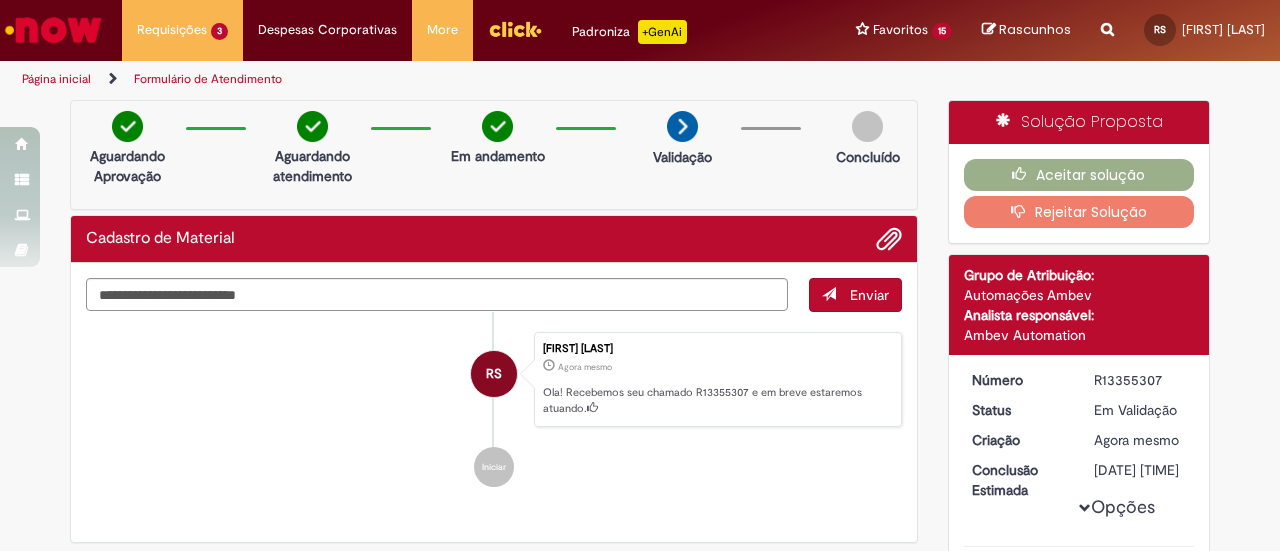 click on "R13355307" at bounding box center (1140, 380) 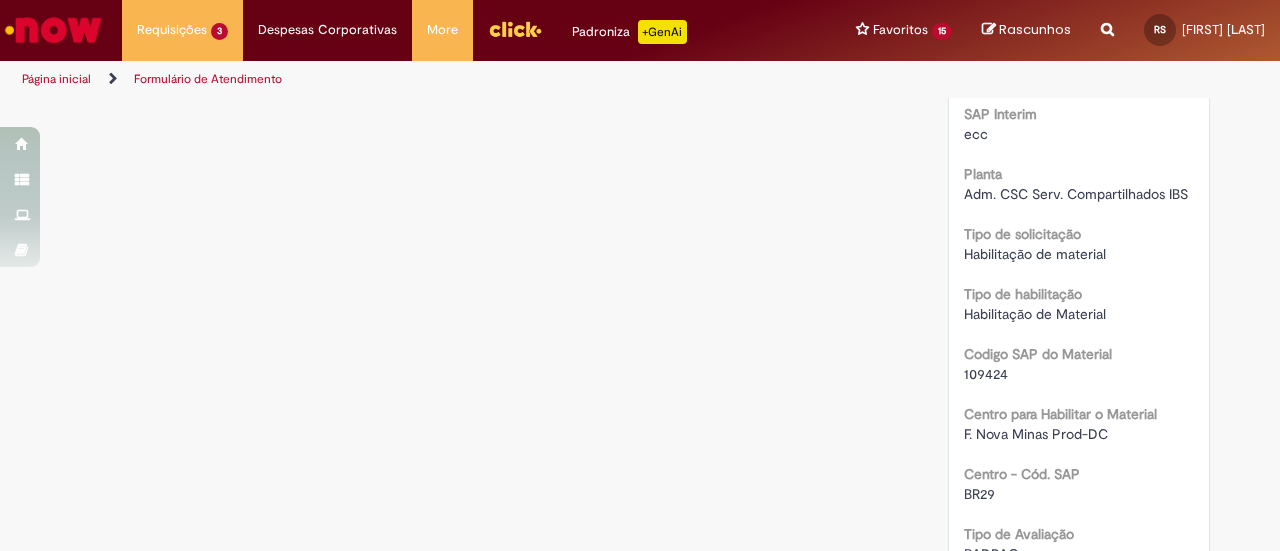scroll, scrollTop: 500, scrollLeft: 0, axis: vertical 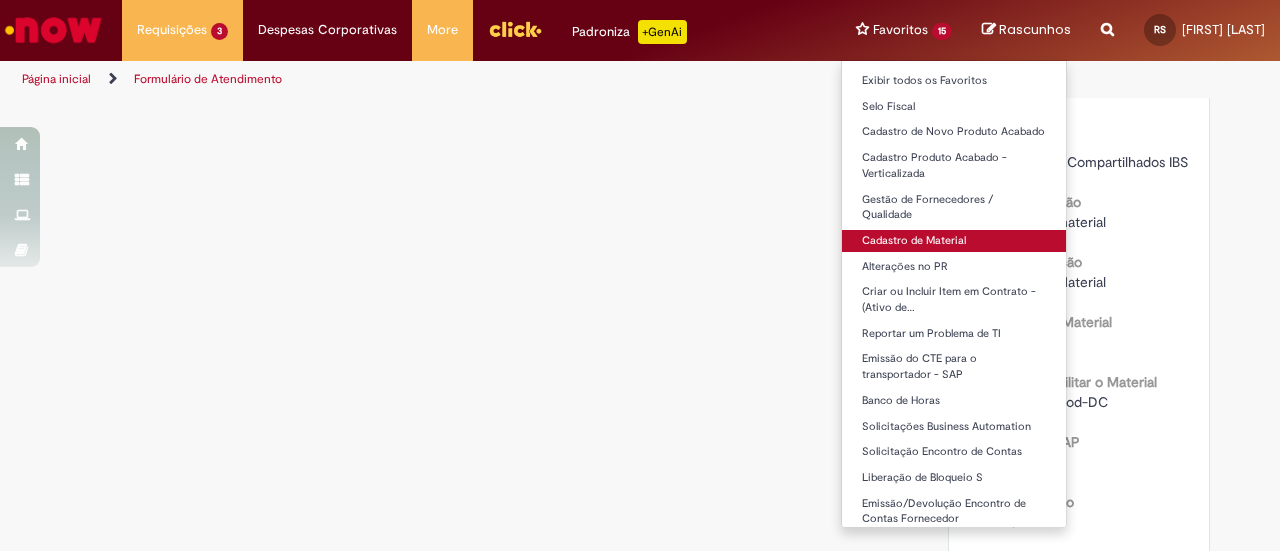 click on "Cadastro de Material" at bounding box center [954, 241] 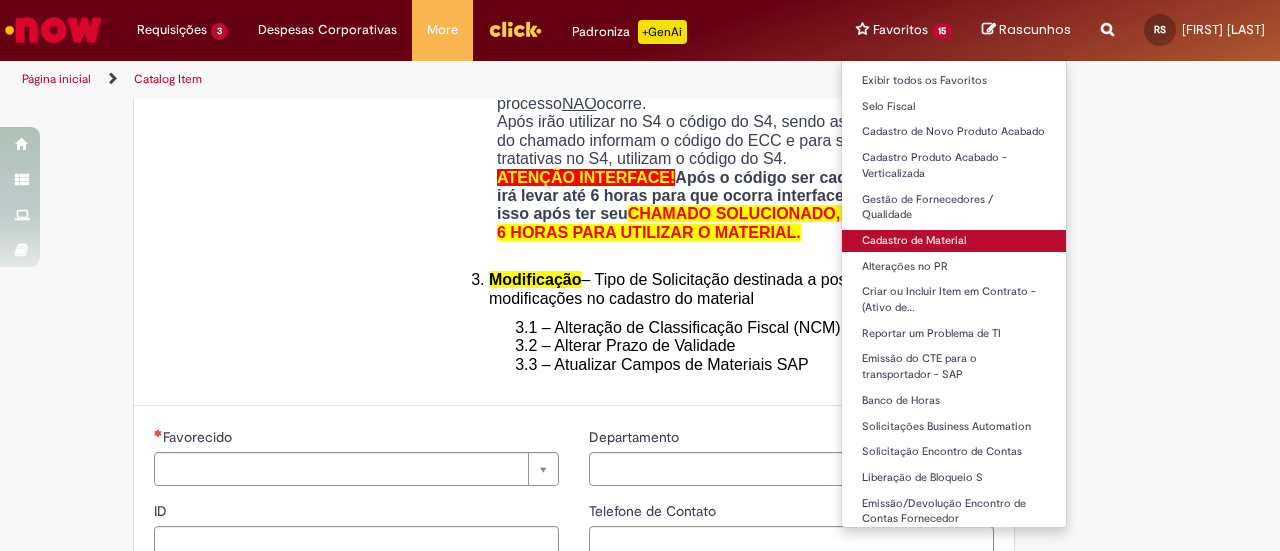 type on "********" 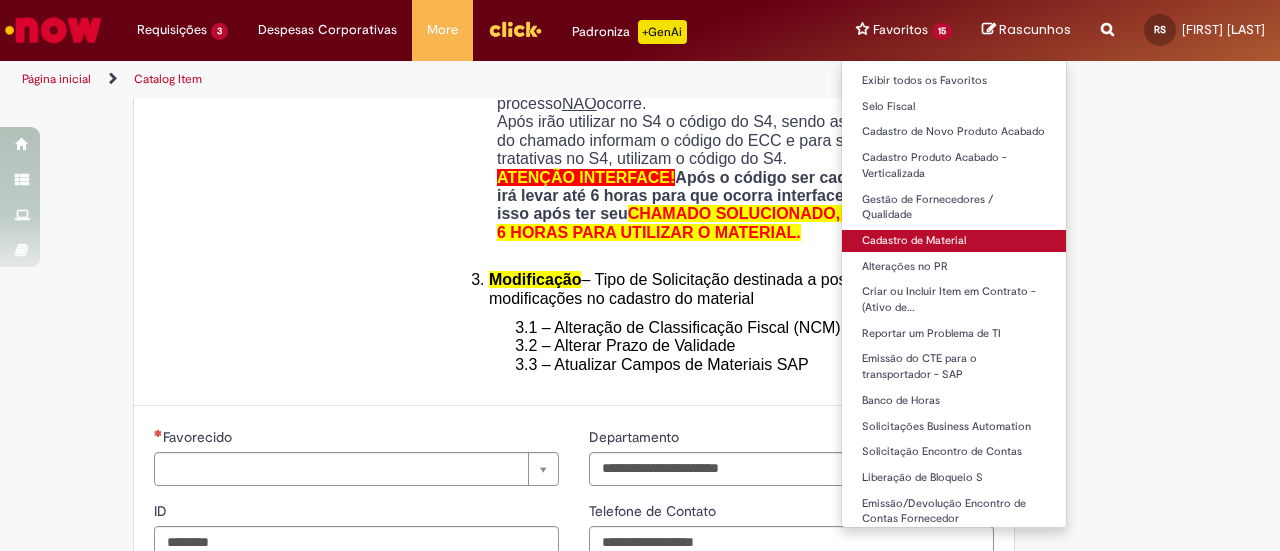 scroll, scrollTop: 0, scrollLeft: 0, axis: both 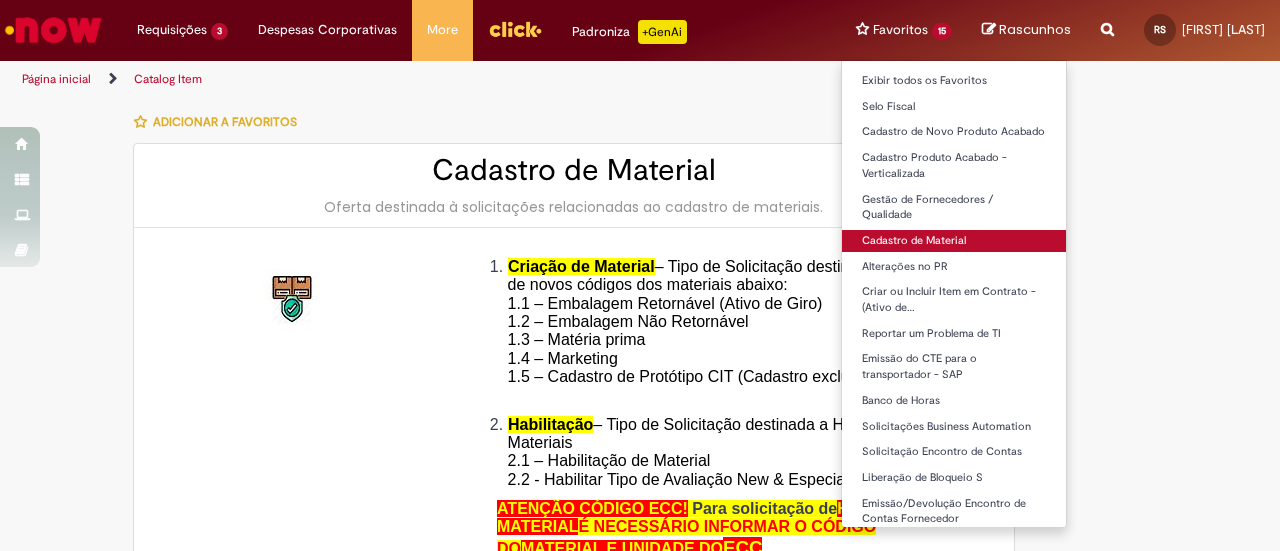 type on "**********" 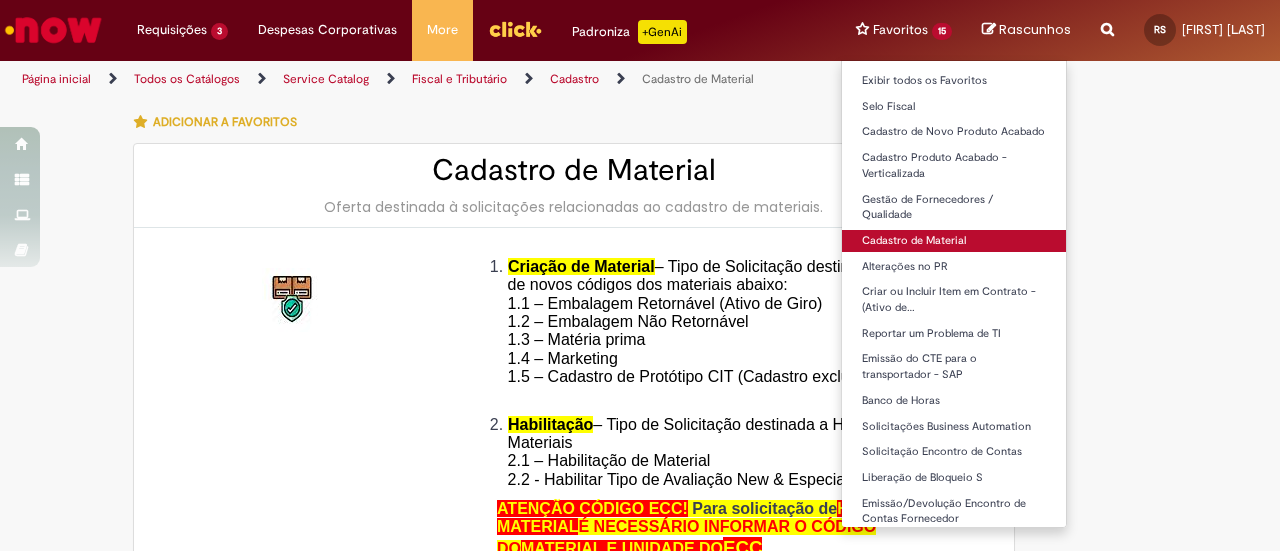 type on "**********" 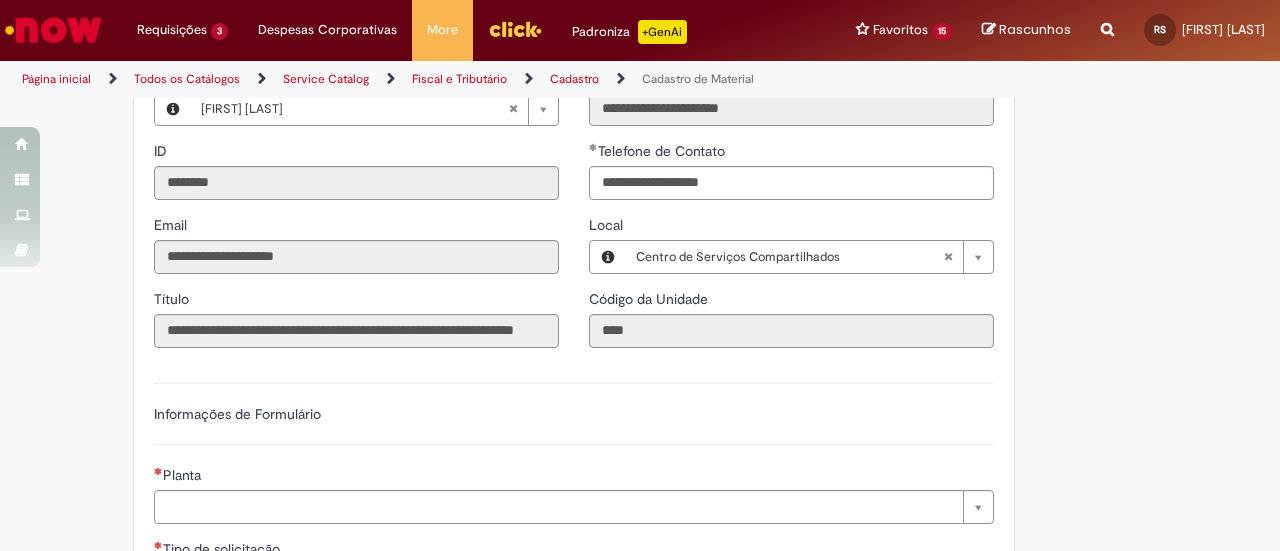 scroll, scrollTop: 900, scrollLeft: 0, axis: vertical 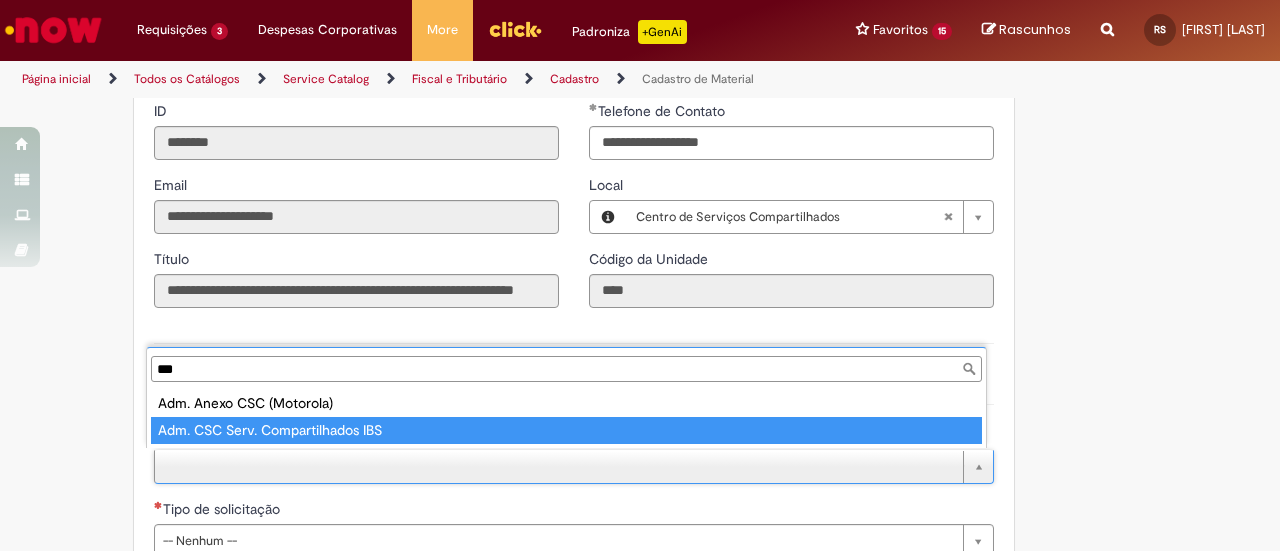 type on "***" 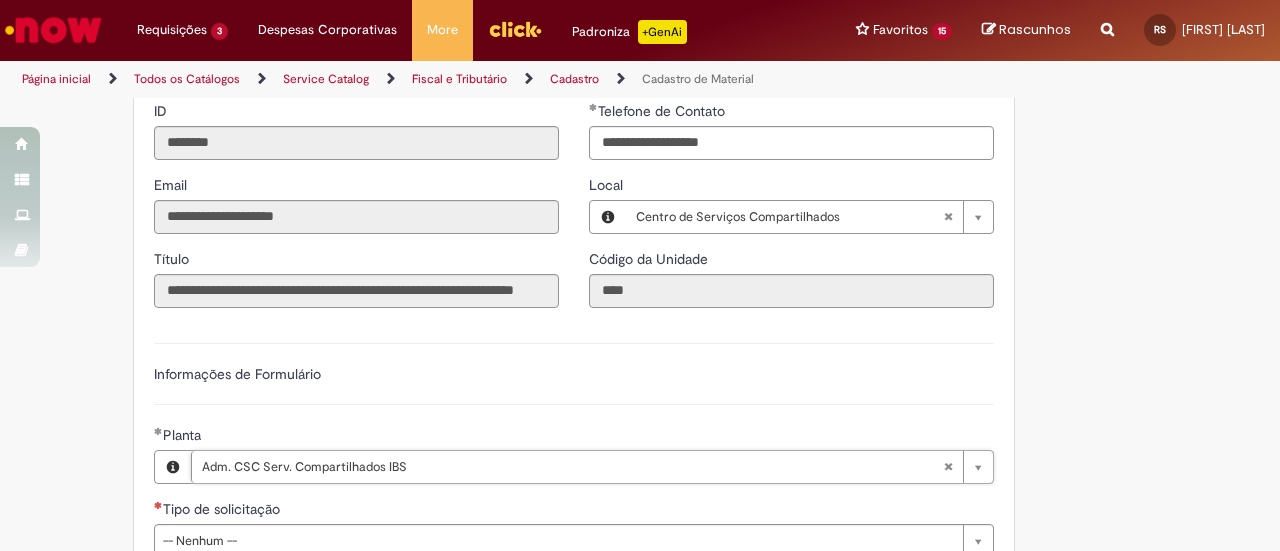 scroll, scrollTop: 1200, scrollLeft: 0, axis: vertical 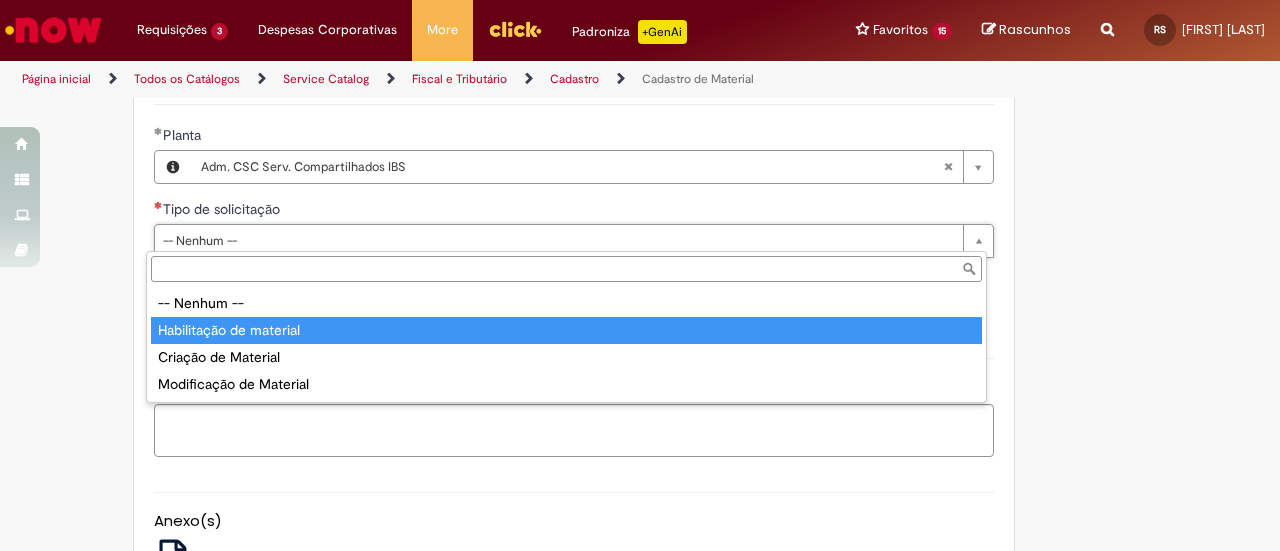 type on "**********" 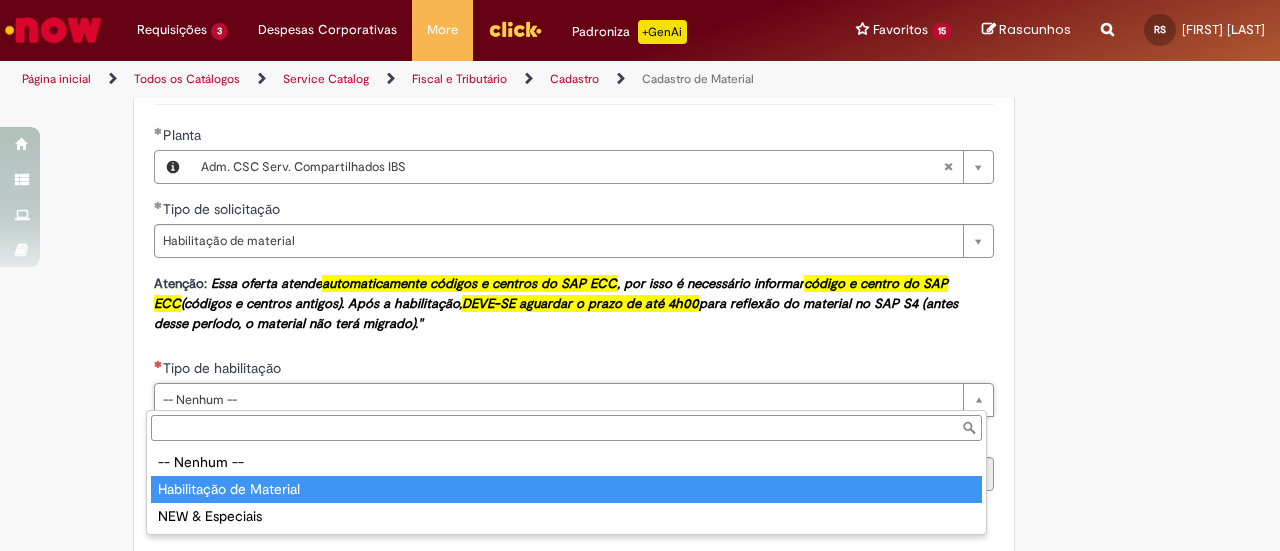 type on "**********" 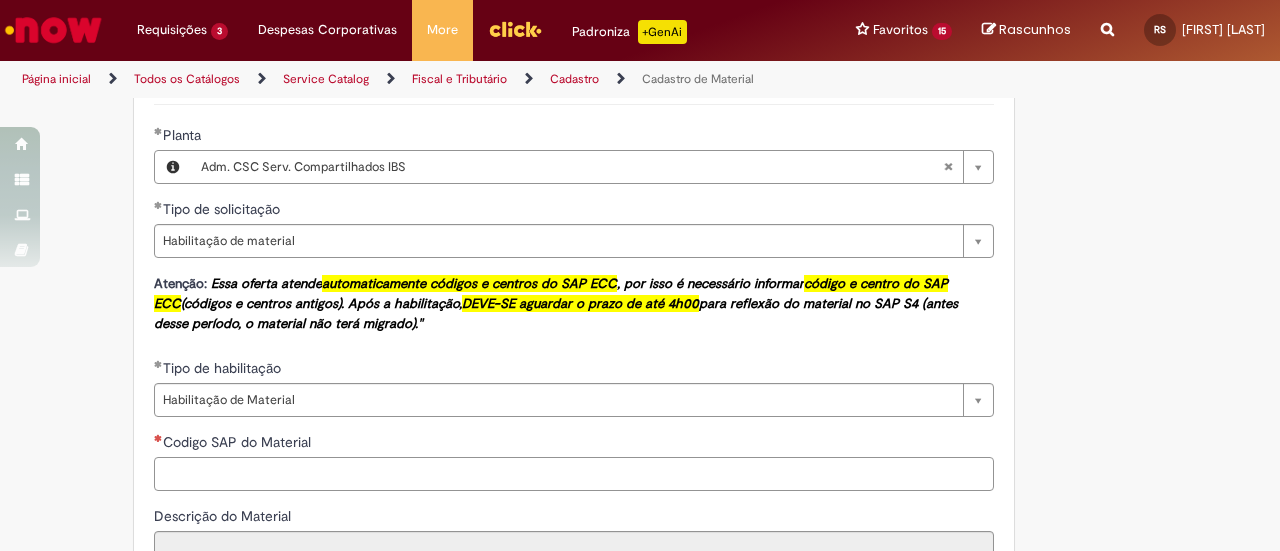 click on "Codigo SAP do Material" at bounding box center [574, 474] 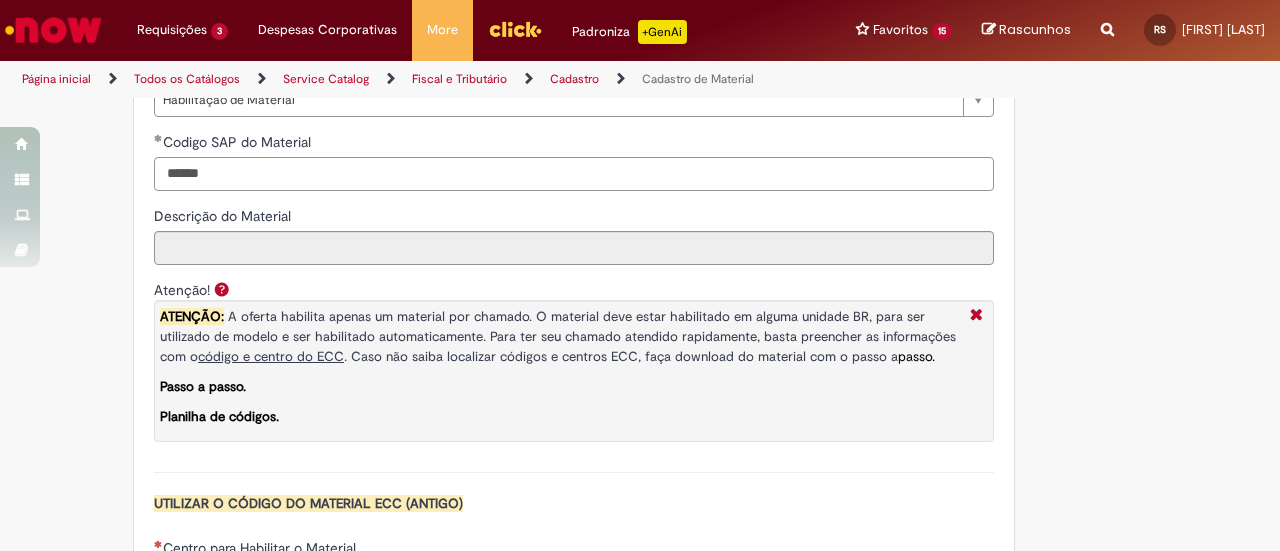 scroll, scrollTop: 1800, scrollLeft: 0, axis: vertical 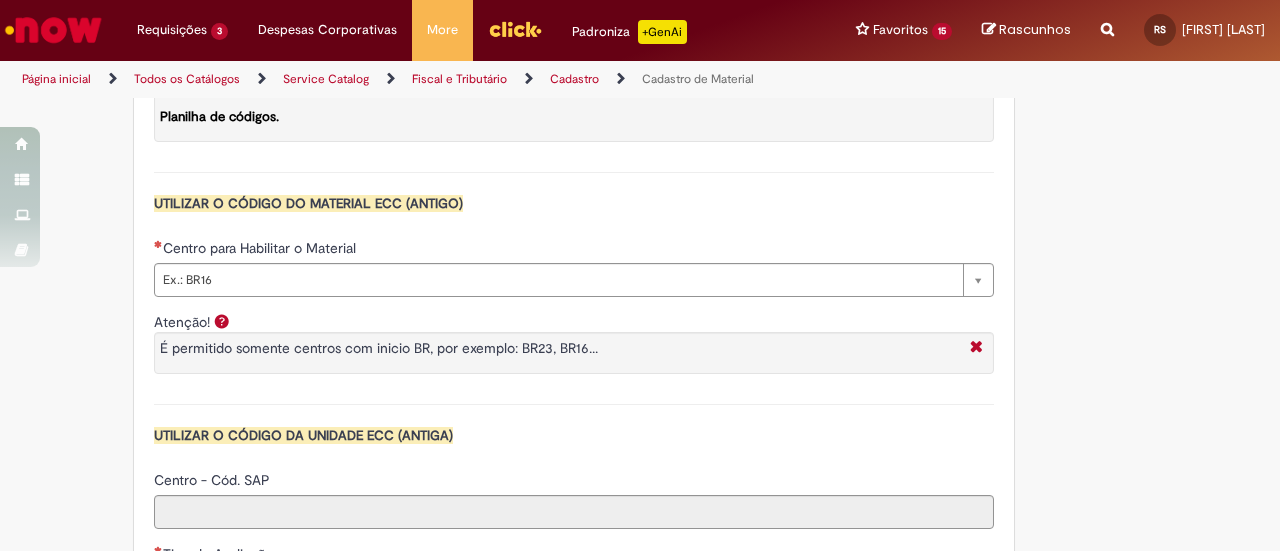 type on "******" 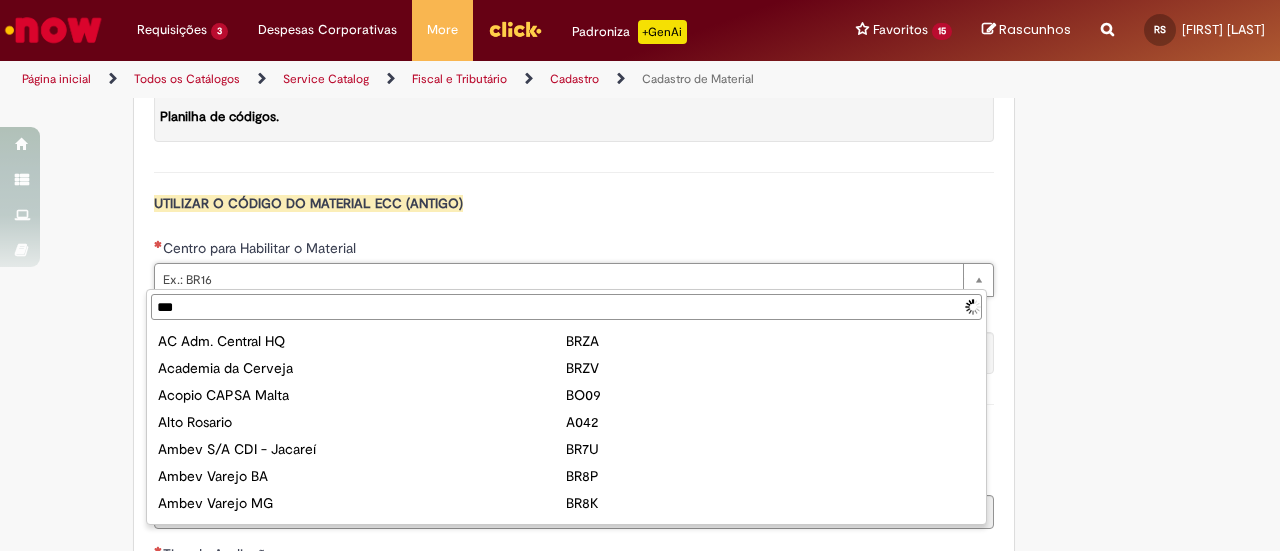 type on "****" 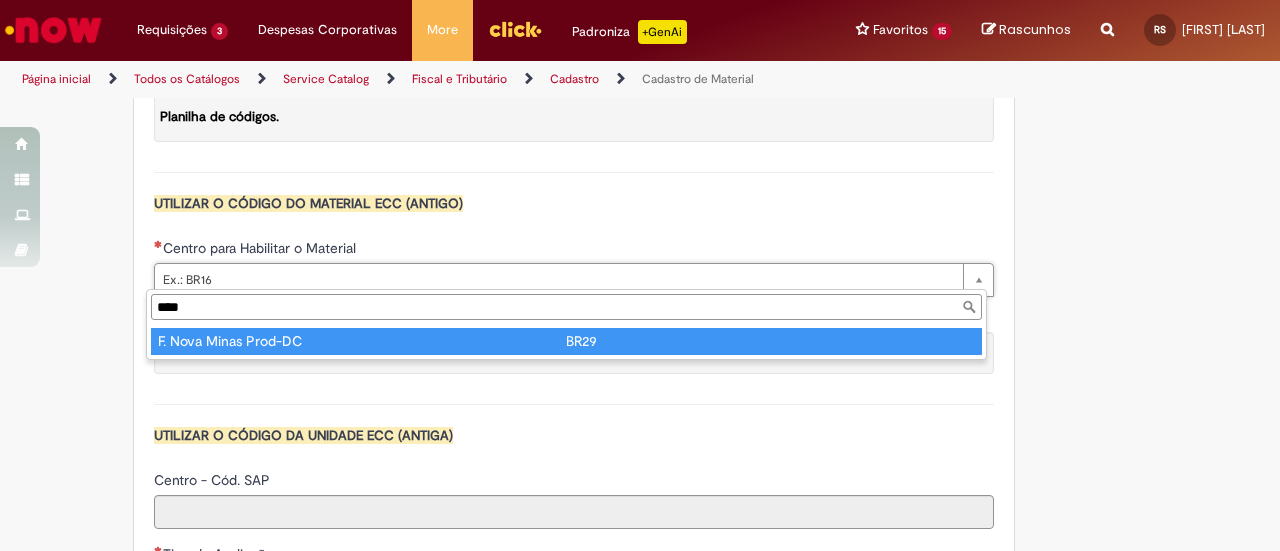 type on "**********" 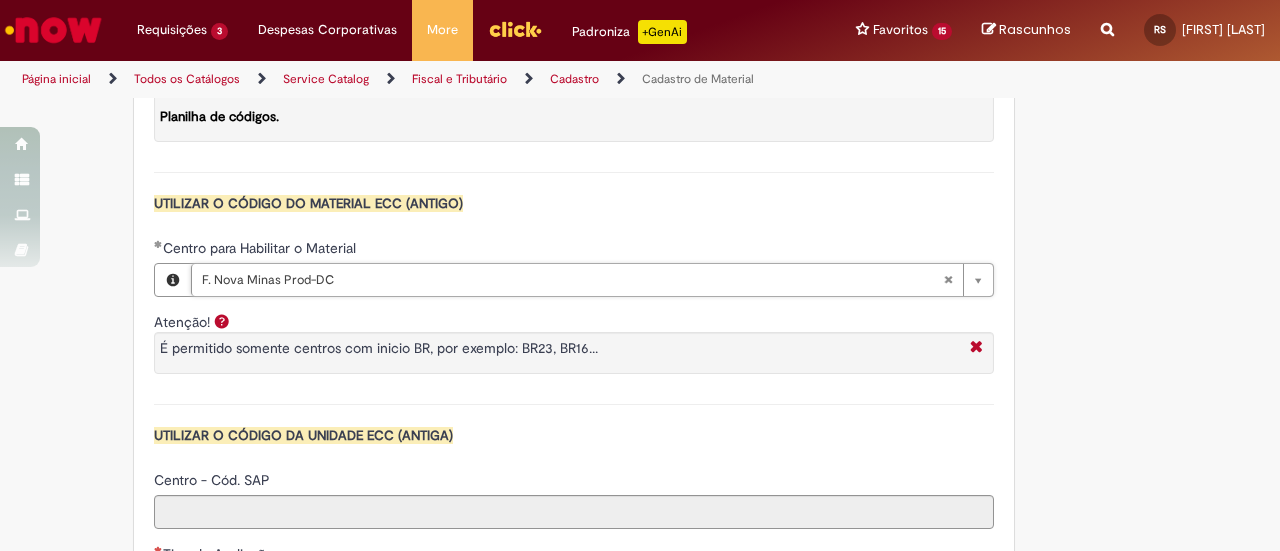 type on "****" 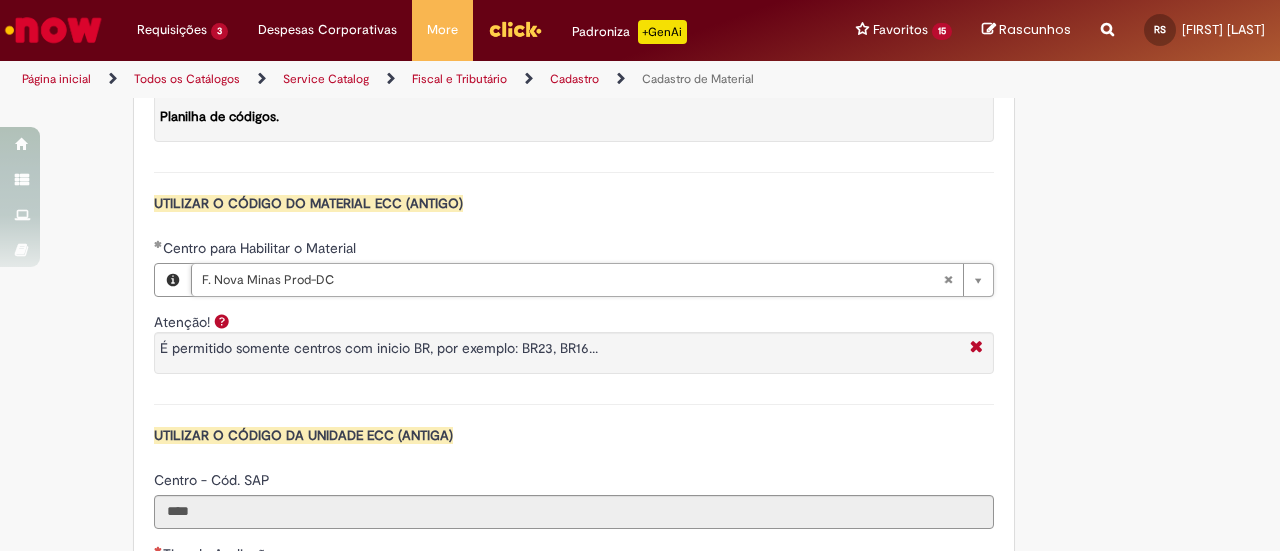scroll, scrollTop: 2000, scrollLeft: 0, axis: vertical 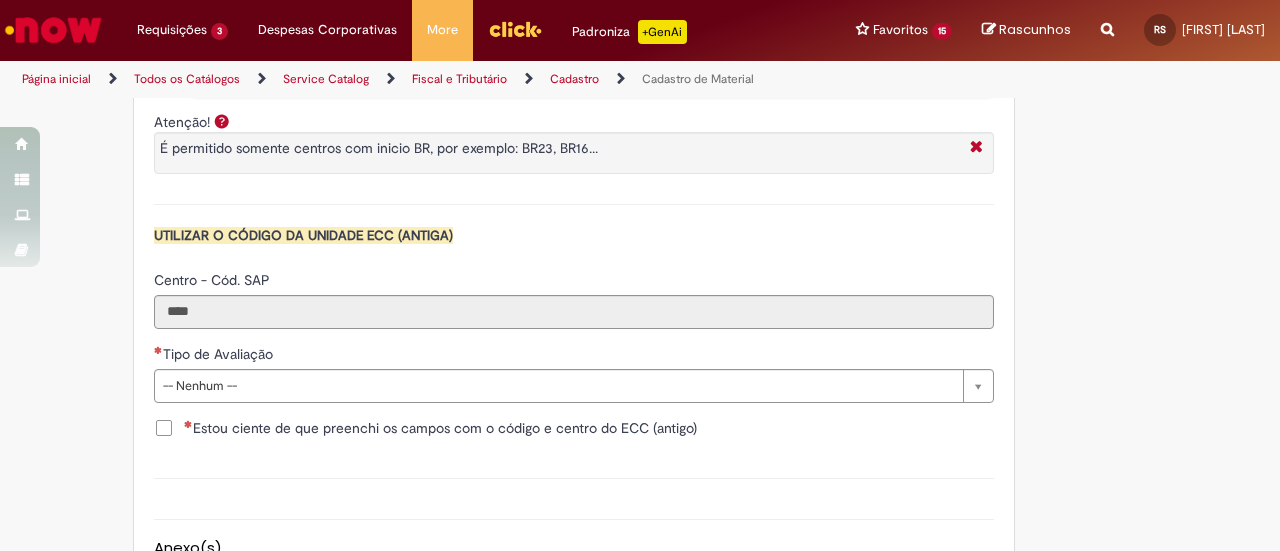 click on "Estou ciente de que preenchi os campos com o código e centro do ECC  (antigo)" at bounding box center (440, 428) 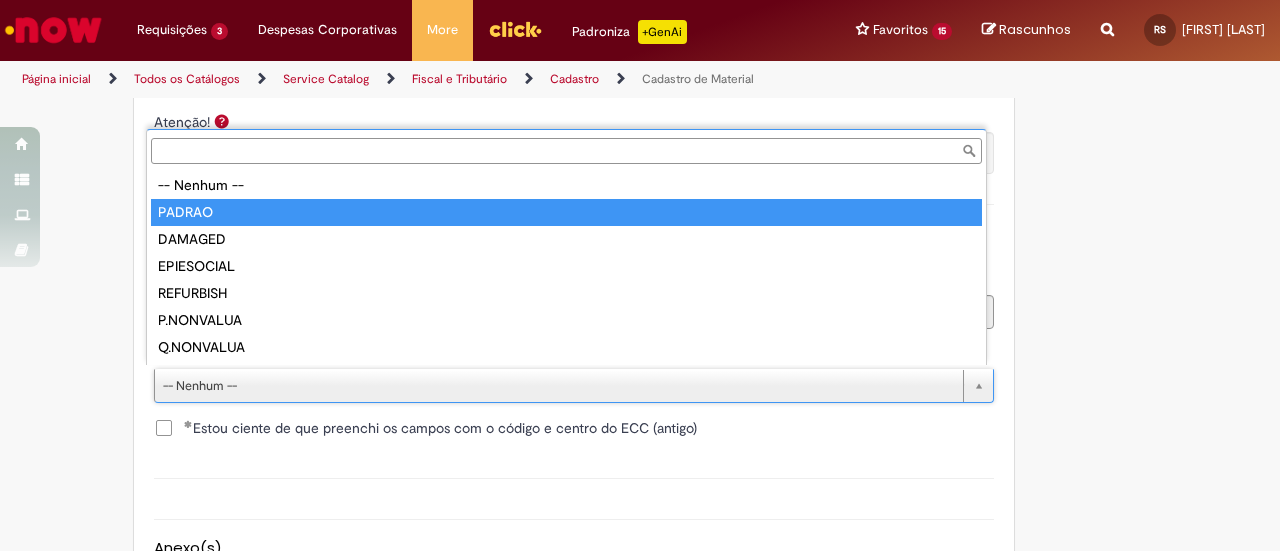 type on "******" 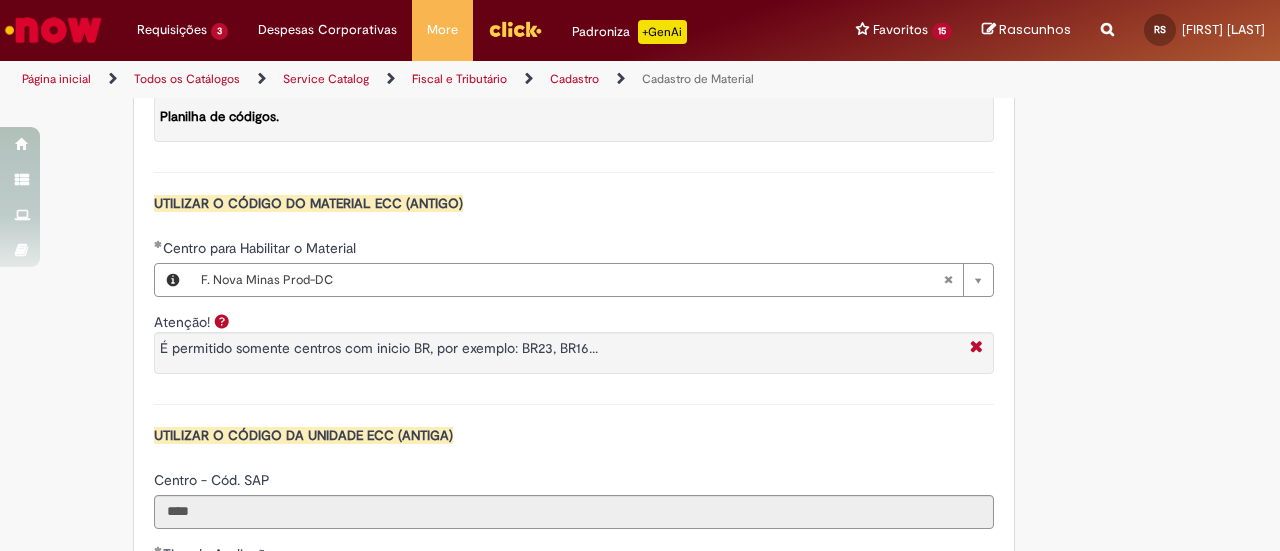 scroll, scrollTop: 2258, scrollLeft: 0, axis: vertical 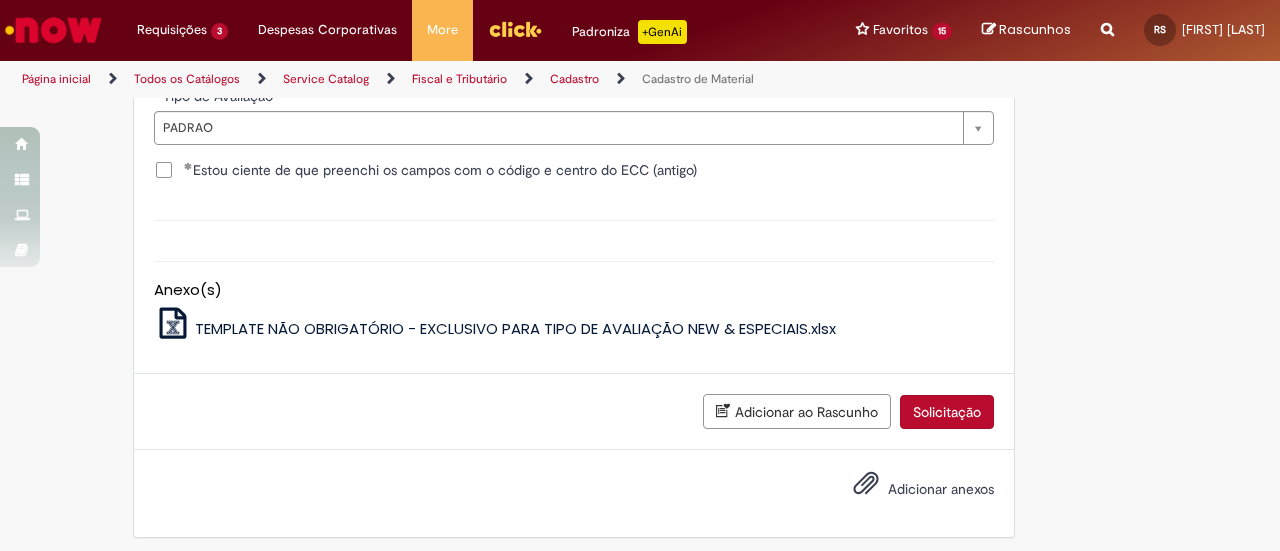 click on "Solicitação" at bounding box center (947, 412) 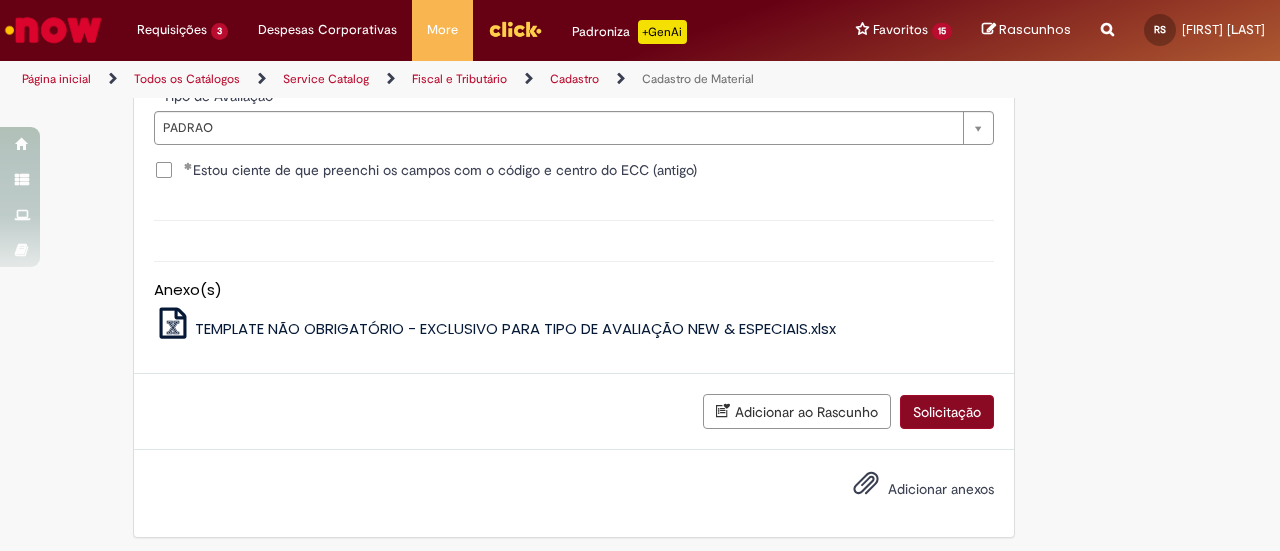 scroll, scrollTop: 2213, scrollLeft: 0, axis: vertical 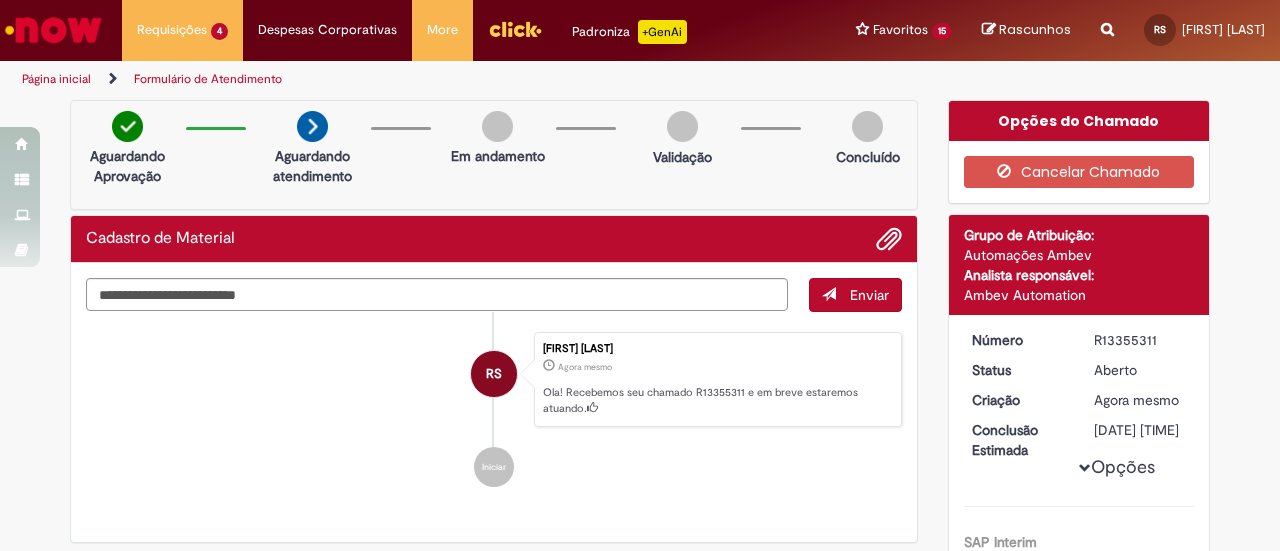 click on "R13355311" at bounding box center (1140, 340) 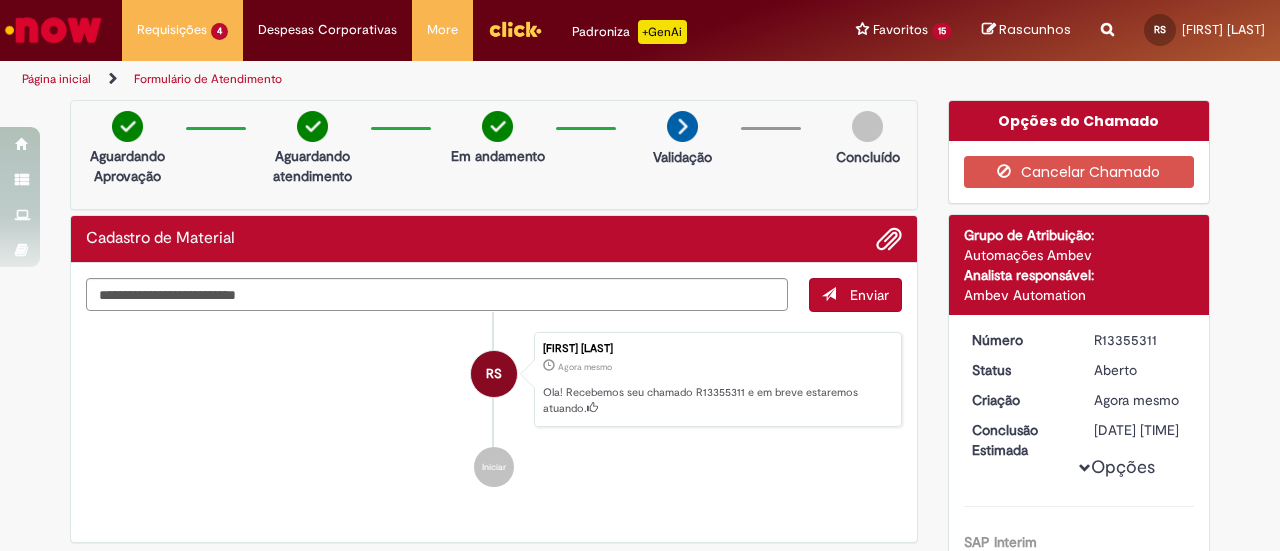 click on "Detalhes do tíquete
Grupo de Atribuição:
Automações Ambev
Analista responsável:
Ambev Automation
Número
R13355311
Status
Aberto
Criação
Agora mesmo Agora mesmo
Conclusão Estimada
[DATE] [TIME]
Opções
SAP Interim
ecc
Planta
Adm. CSC Serv. Compartilhados IBS
Tipo de solicitação
Habilitação de material
Tipo de habilitação
Habilitação de Material
Codigo SAP do Material
109421
Centro para Habilitar o Material
F. Nova Minas Prod-DC
Centro - Cód. SAP
BR29" at bounding box center [1079, 668] 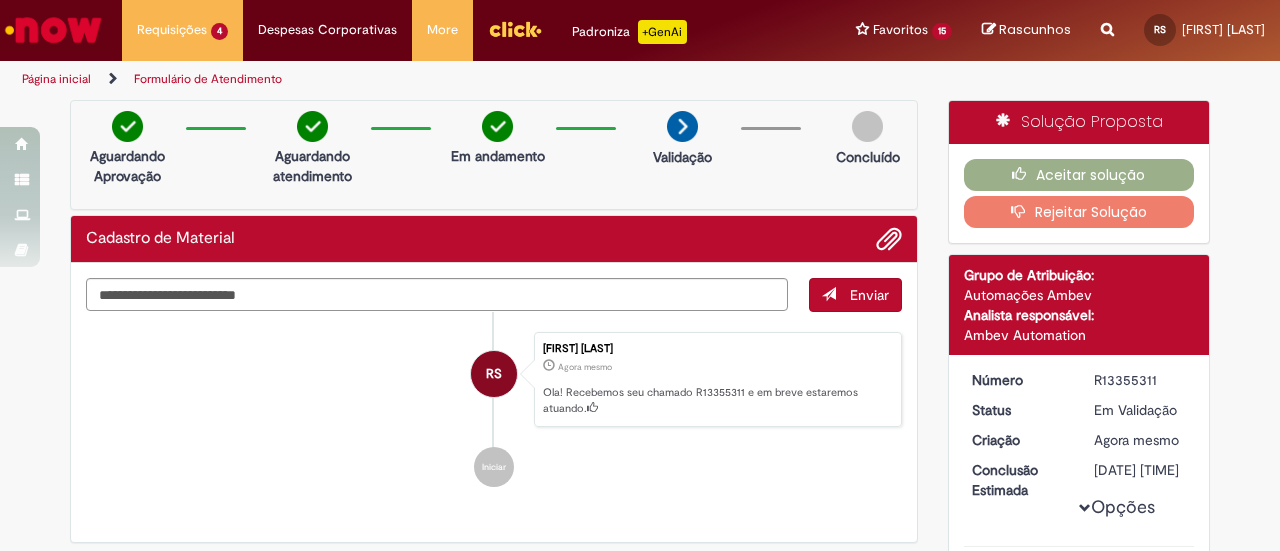 click on "R13355311" at bounding box center (1140, 380) 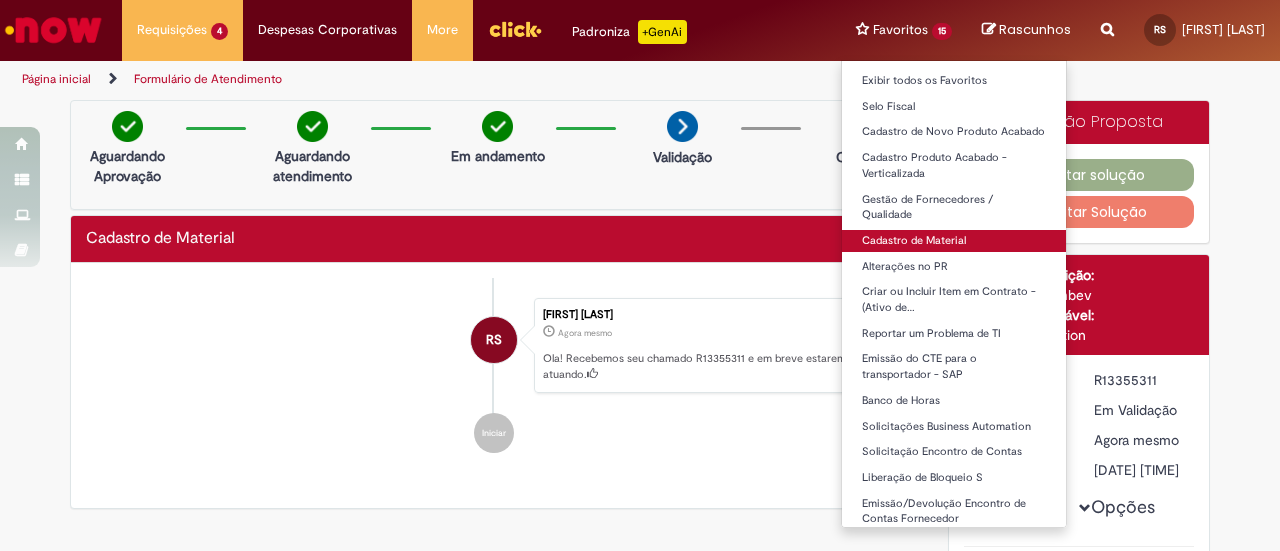 click on "Cadastro de Material" at bounding box center (954, 241) 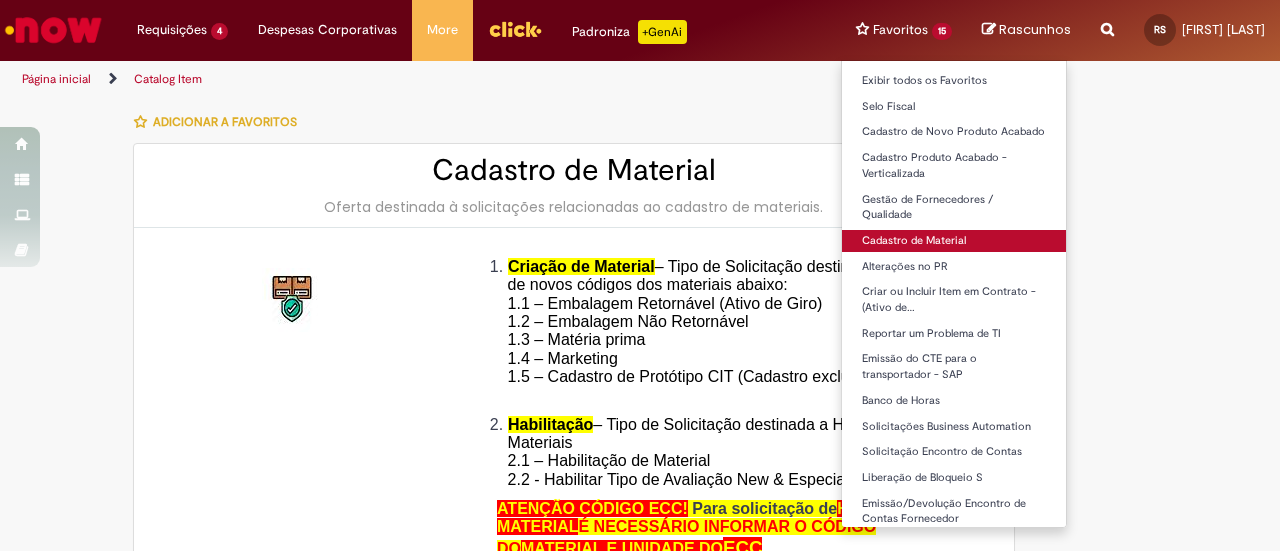 type on "********" 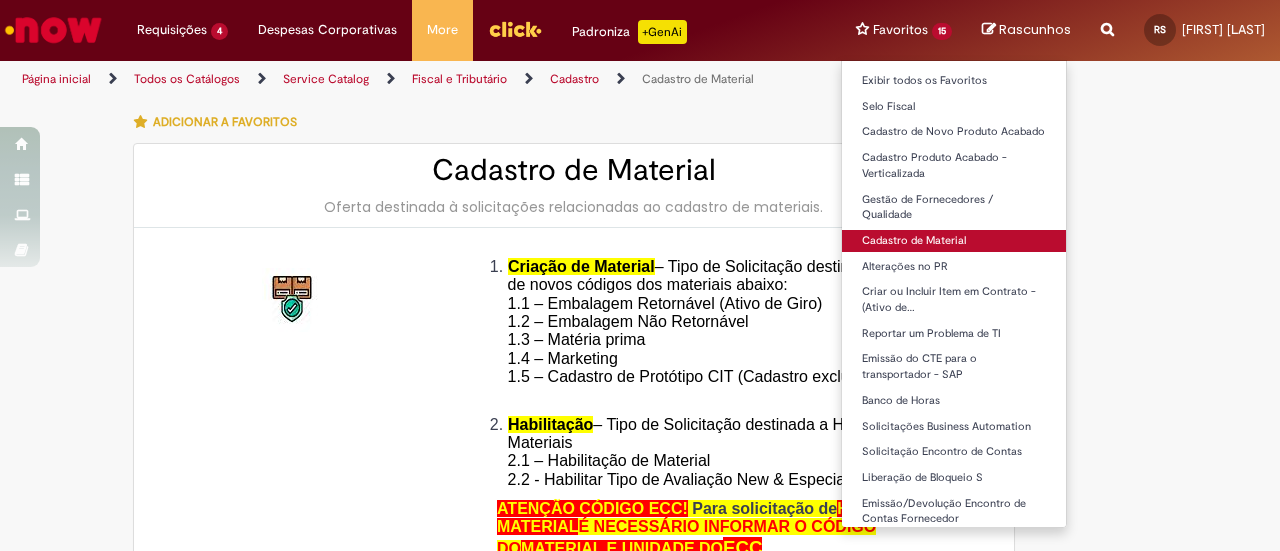 type on "**********" 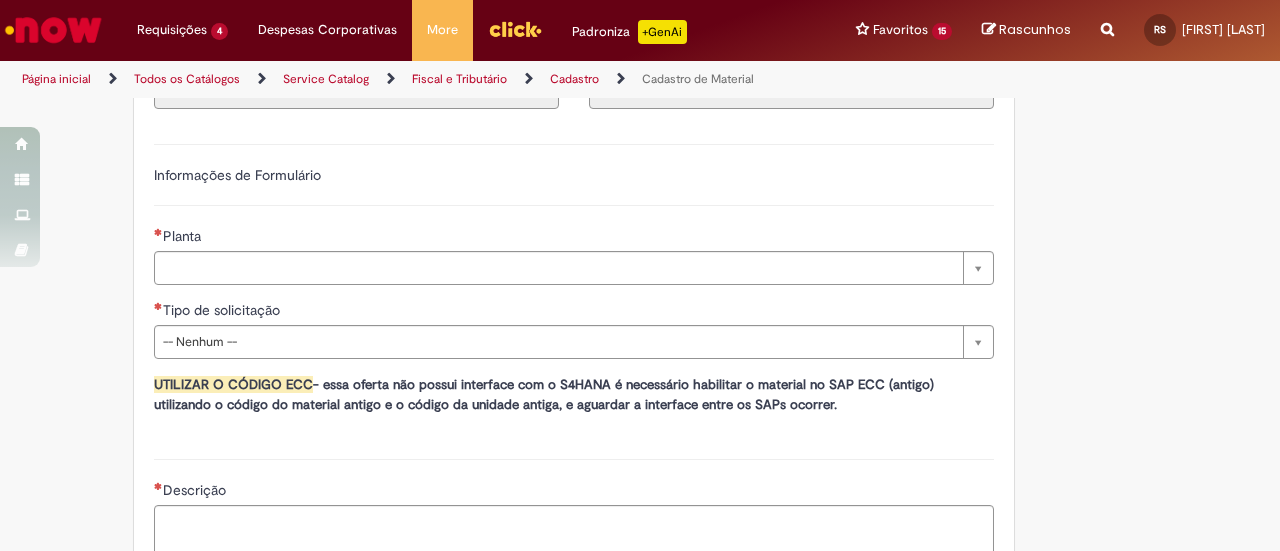scroll, scrollTop: 1100, scrollLeft: 0, axis: vertical 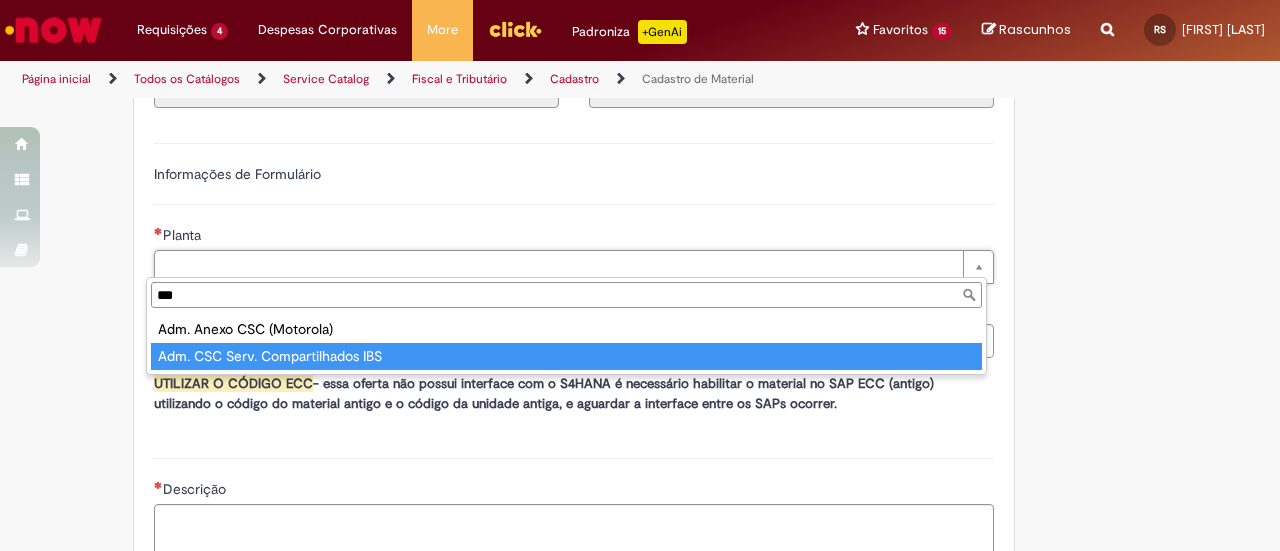 type on "***" 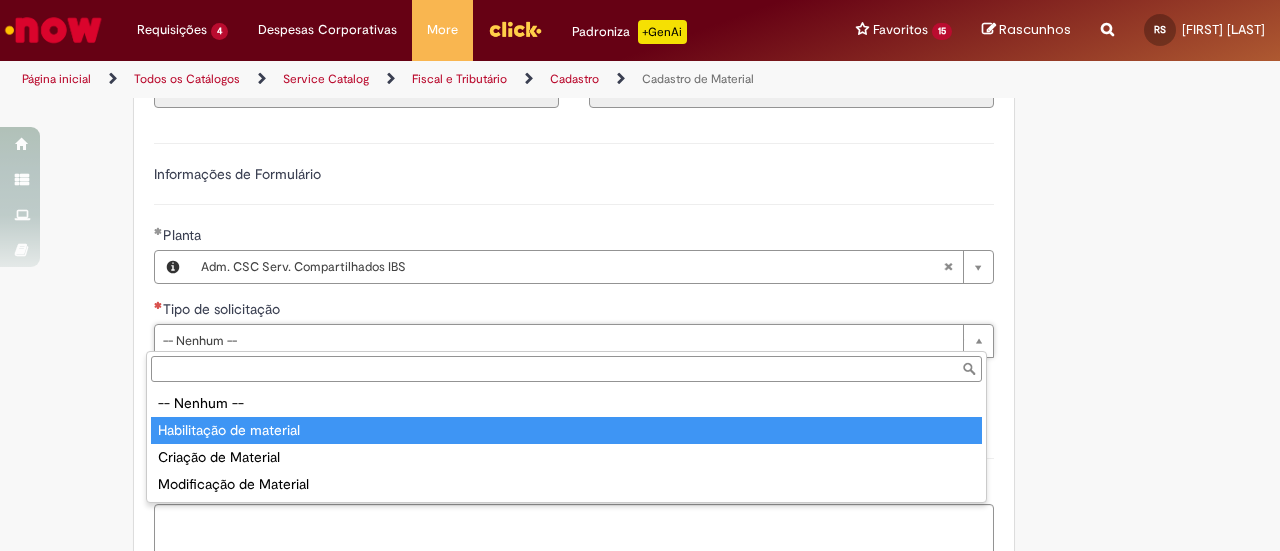 type on "**********" 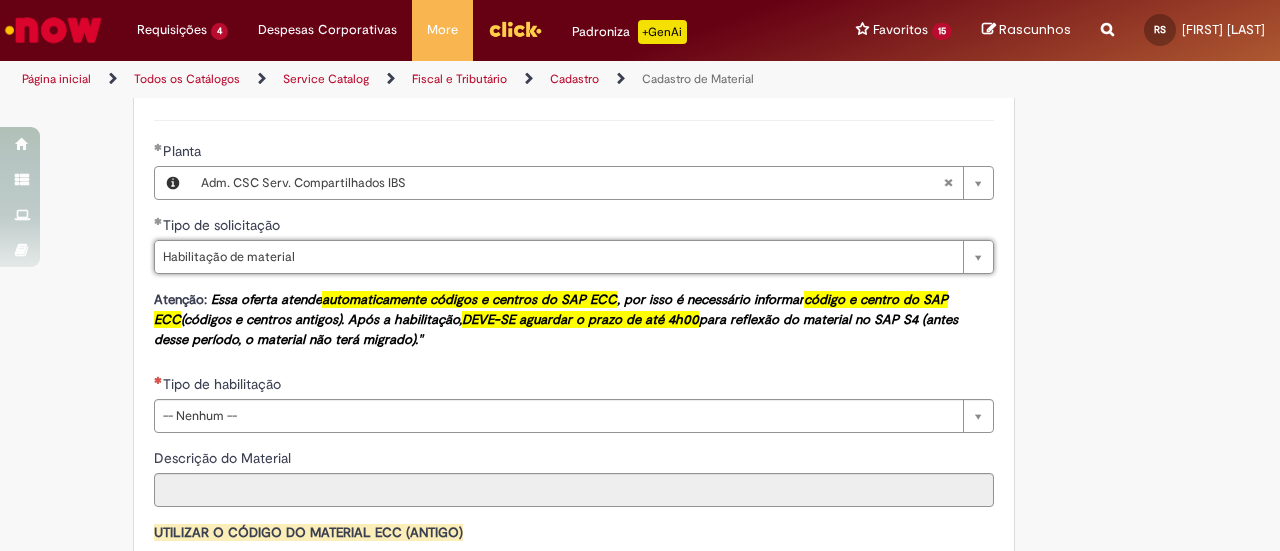 scroll, scrollTop: 1300, scrollLeft: 0, axis: vertical 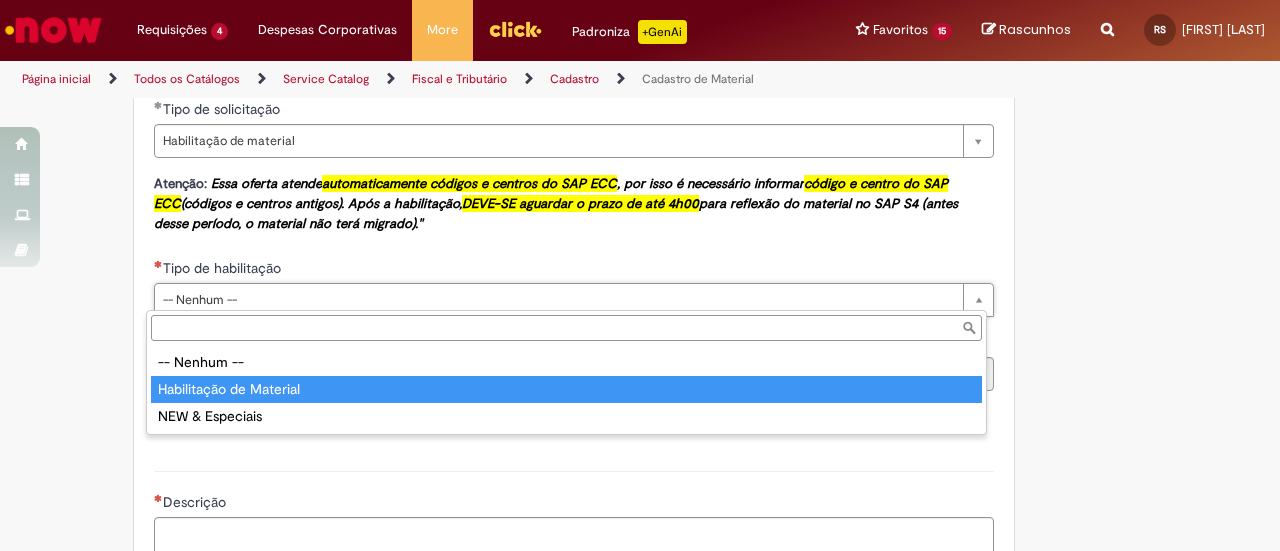 type on "**********" 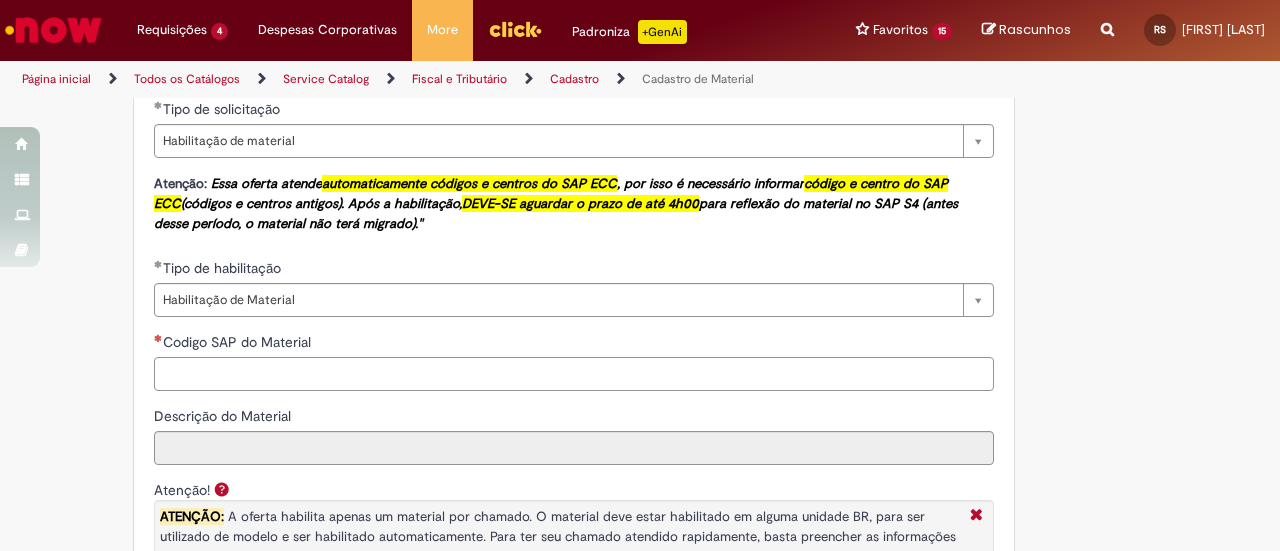 click on "Codigo SAP do Material" at bounding box center (574, 374) 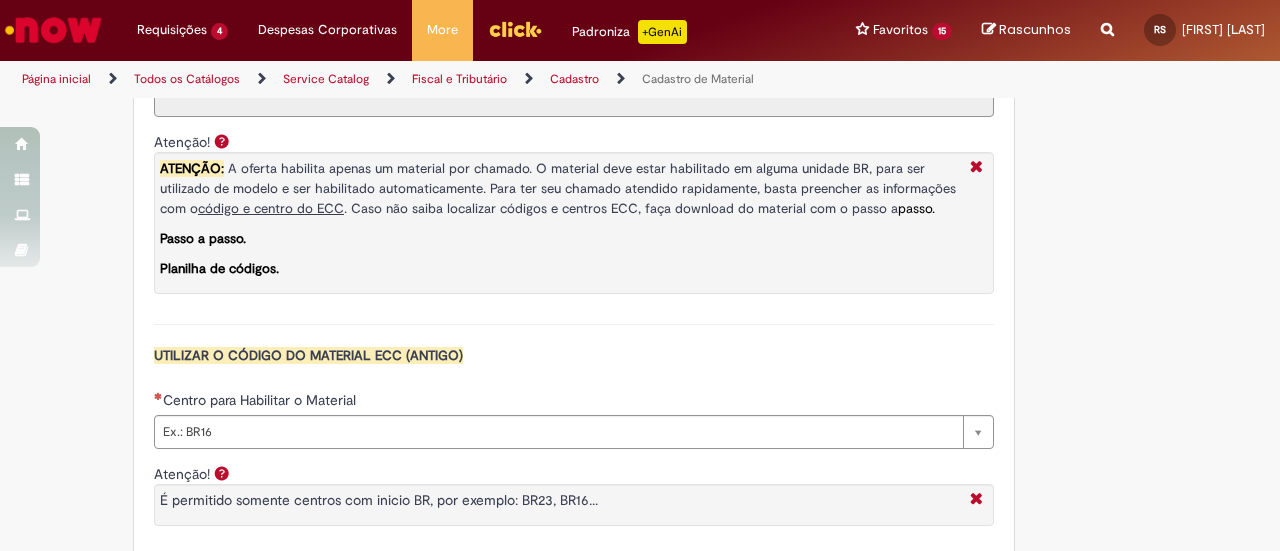 scroll, scrollTop: 1700, scrollLeft: 0, axis: vertical 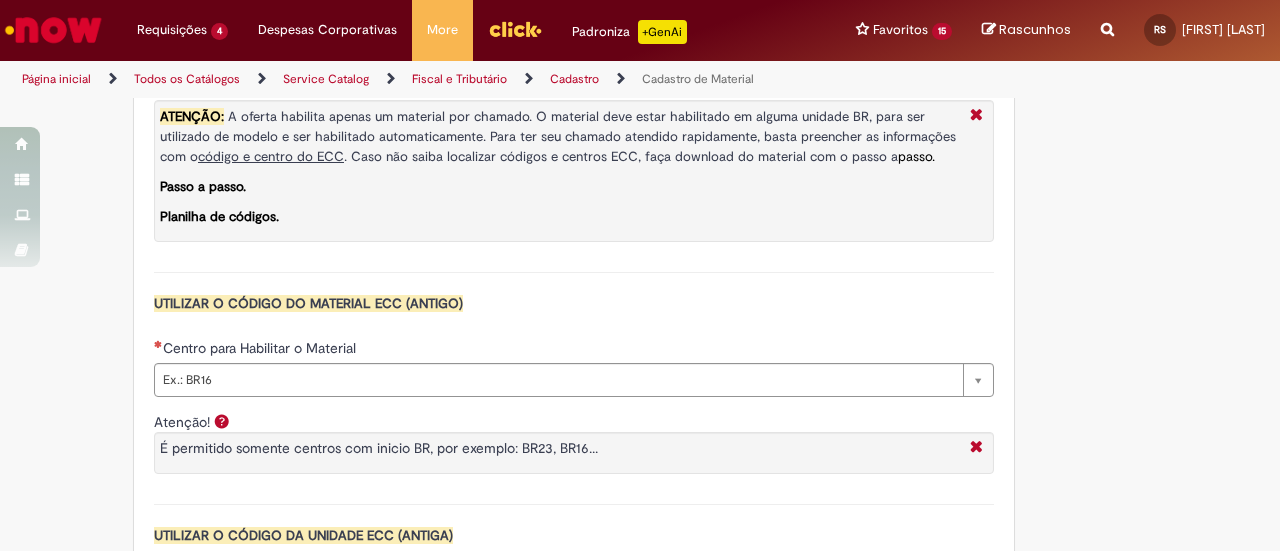 type on "******" 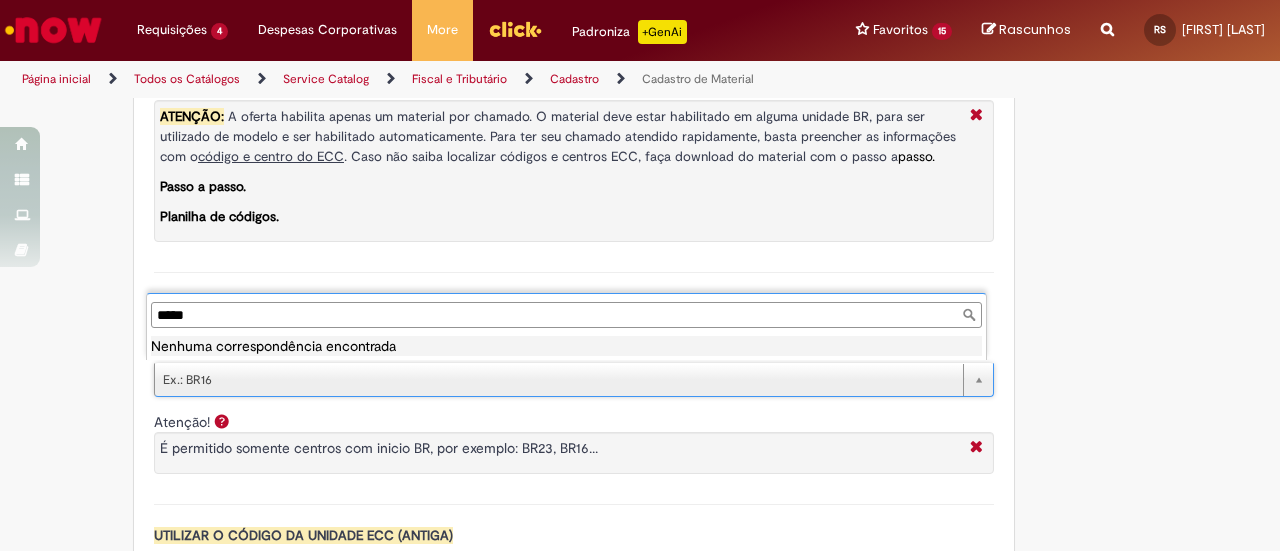 type on "****" 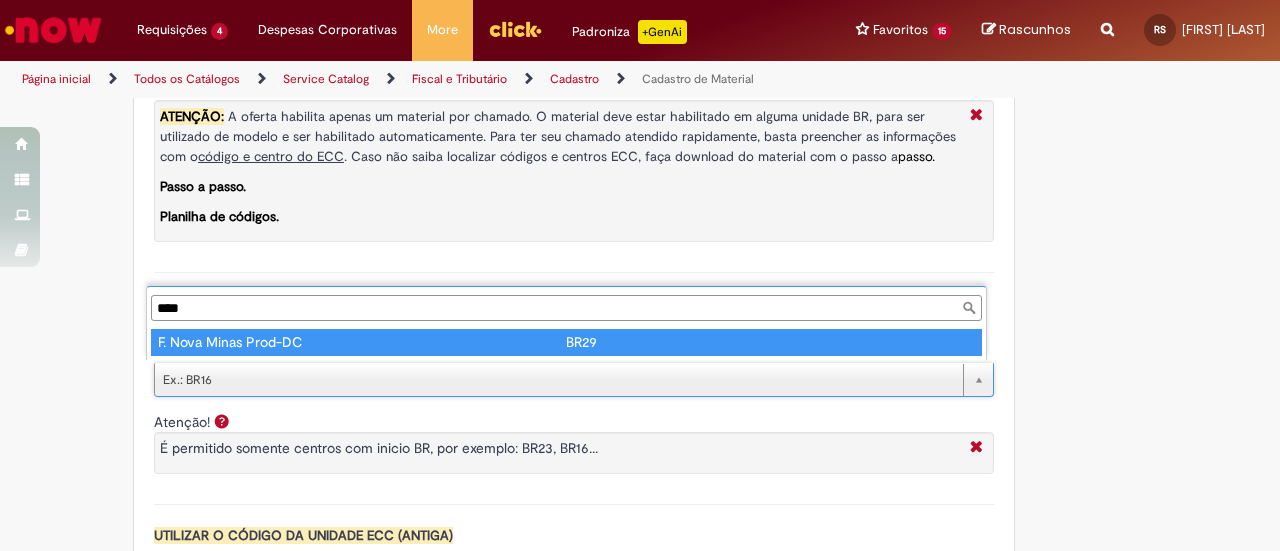 type on "**********" 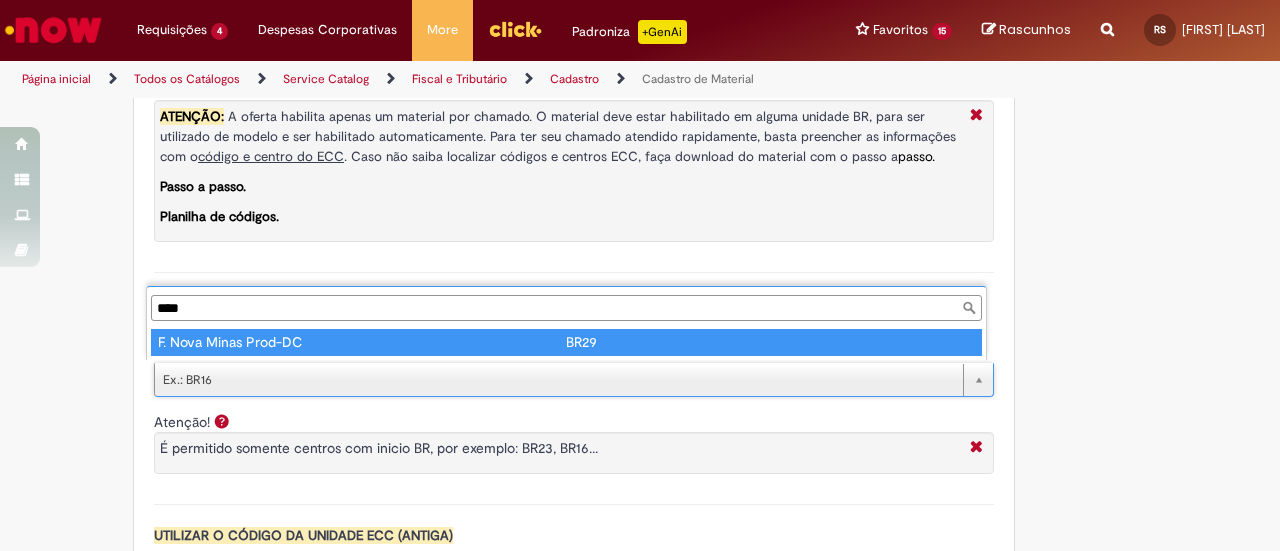 type on "**********" 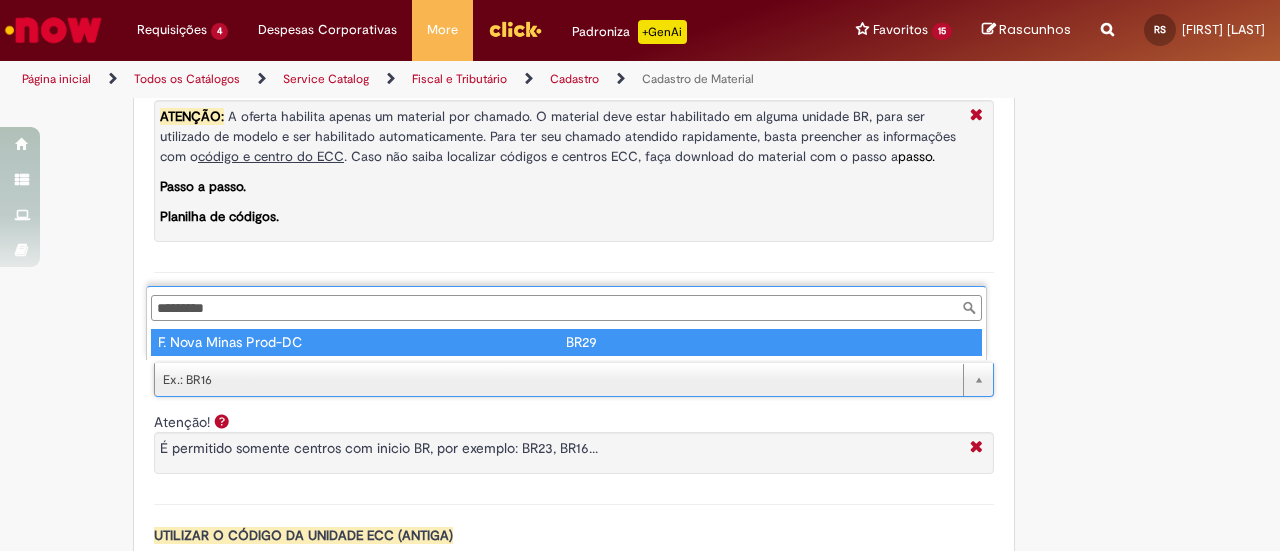 type on "****" 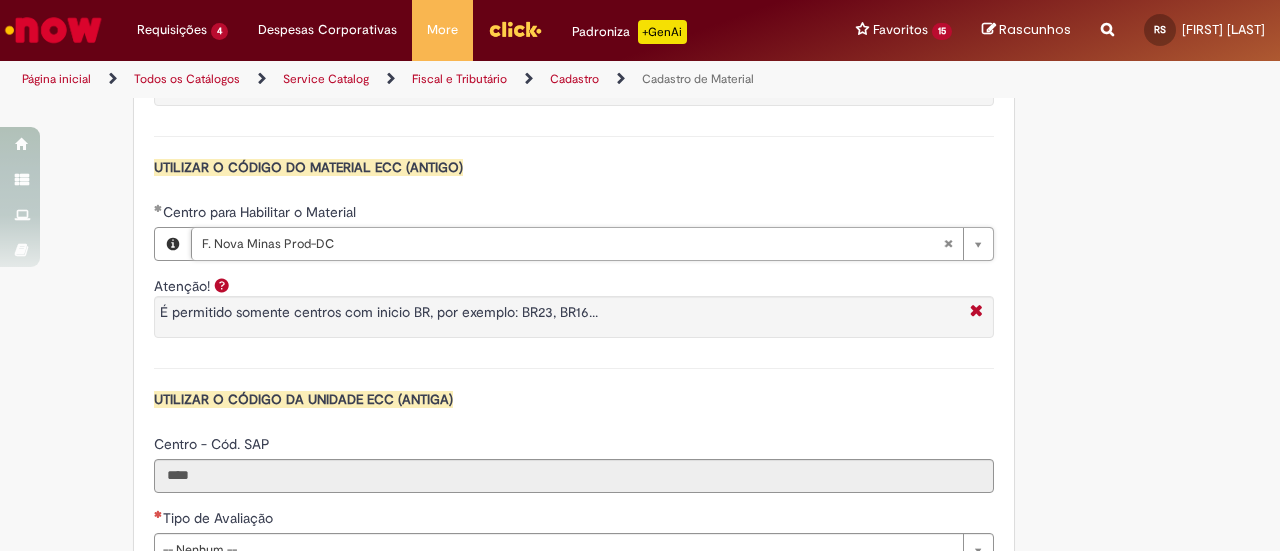 scroll, scrollTop: 1900, scrollLeft: 0, axis: vertical 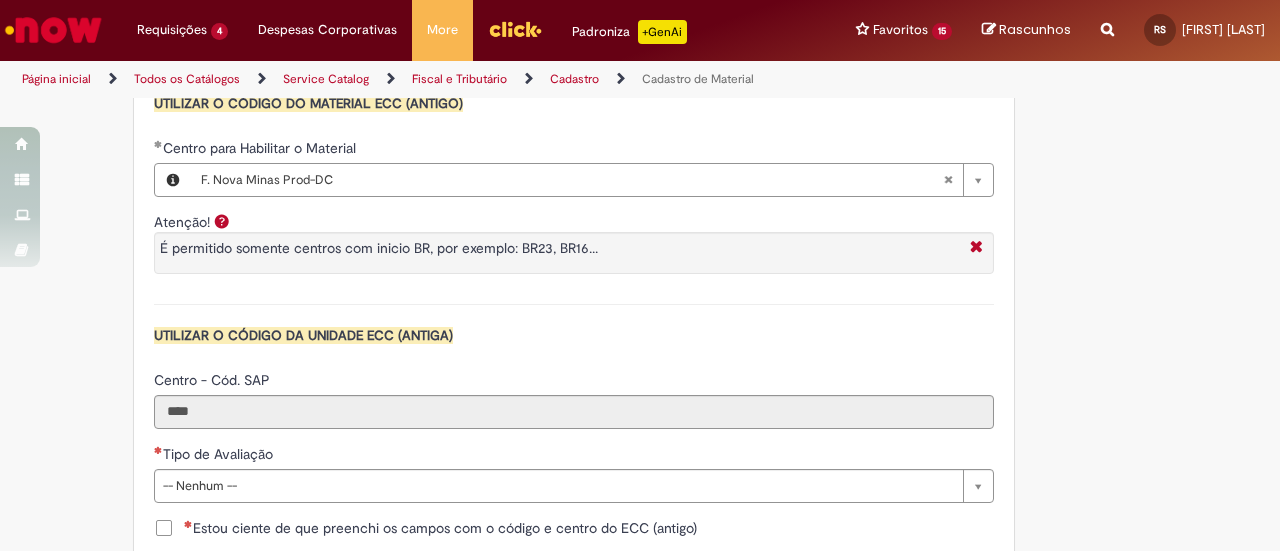 click on "Estou ciente de que preenchi os campos com o código e centro do ECC  (antigo)" at bounding box center (440, 528) 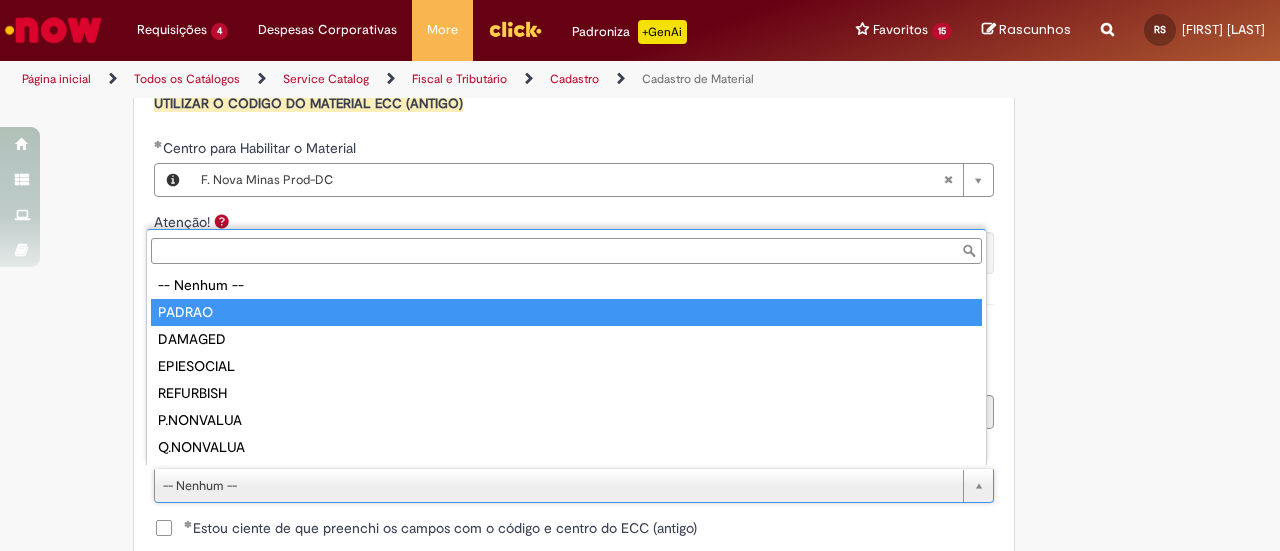 type on "******" 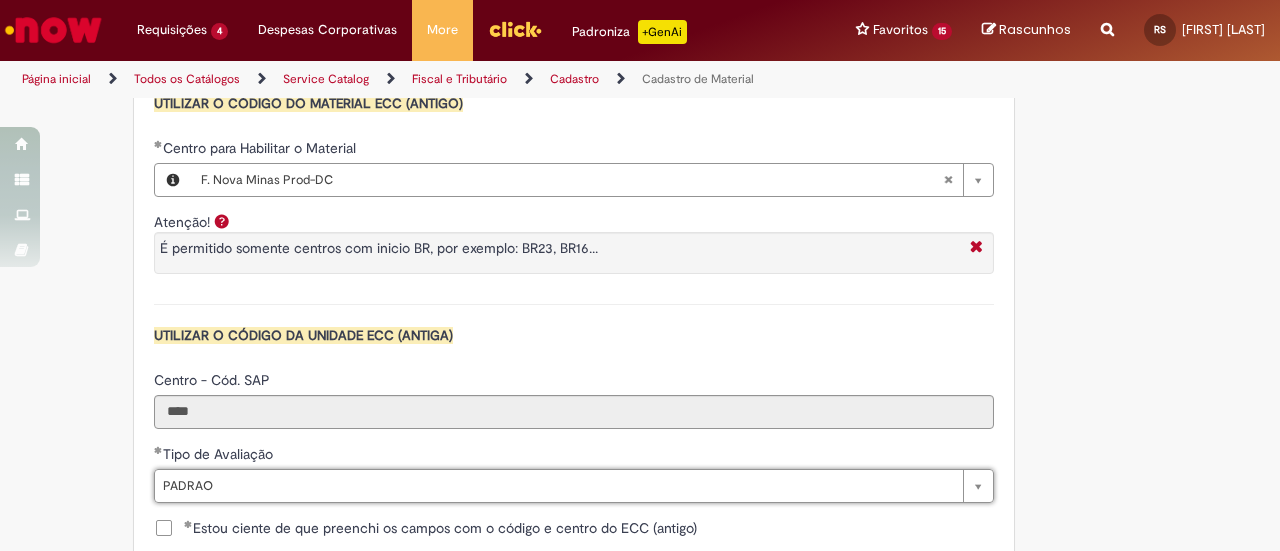 click on "UTILIZAR O CÓDIGO DA UNIDADE ECC (ANTIGA)" at bounding box center (574, 340) 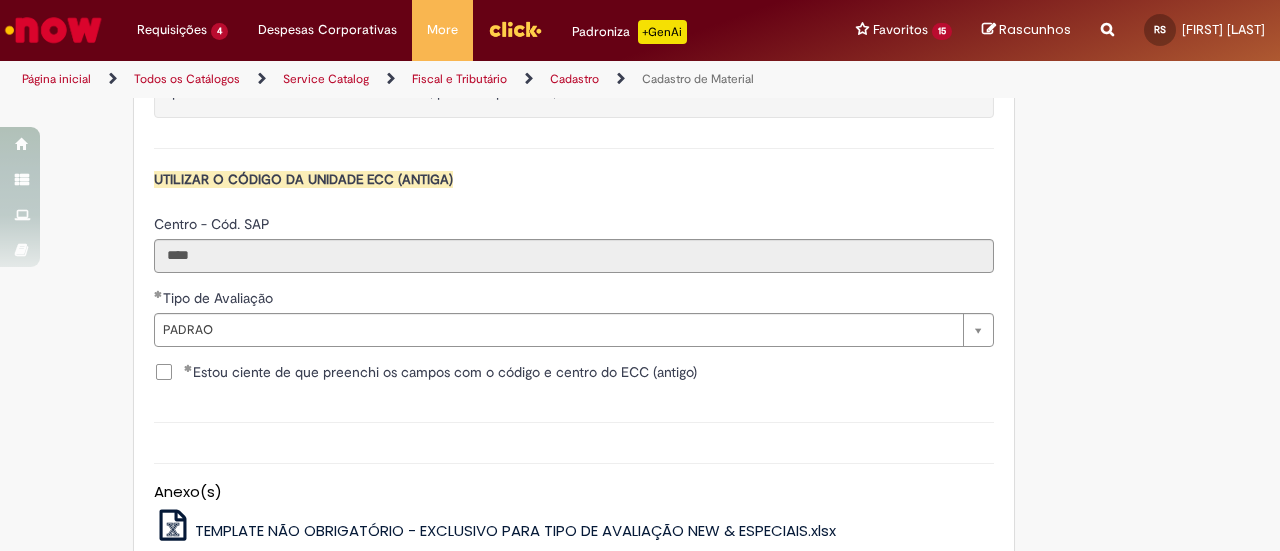 scroll, scrollTop: 2200, scrollLeft: 0, axis: vertical 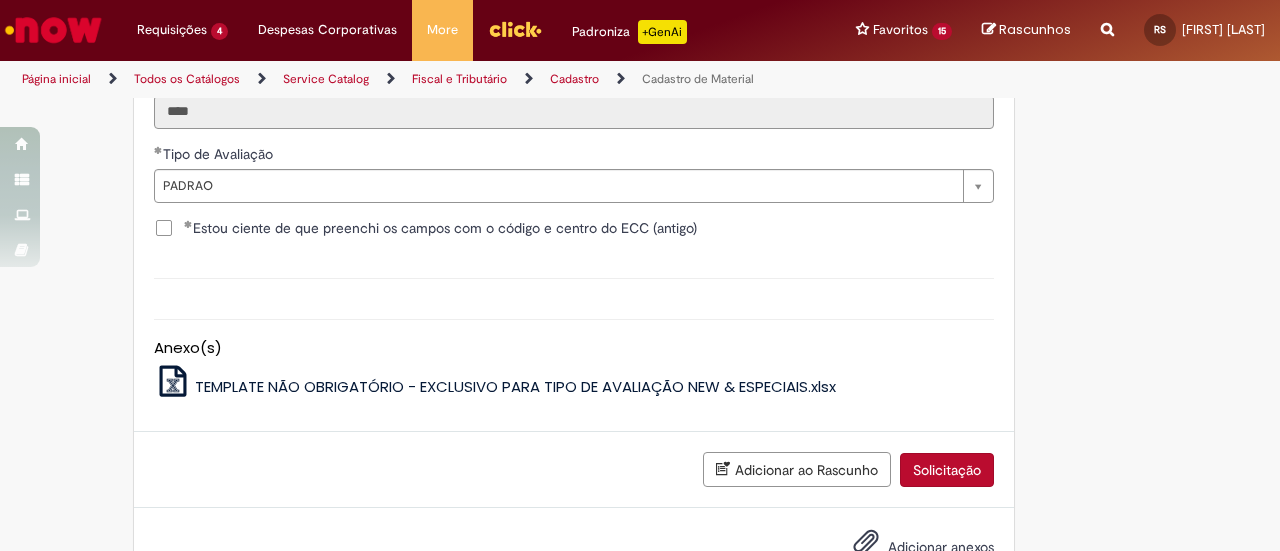 click on "Solicitação" at bounding box center (947, 470) 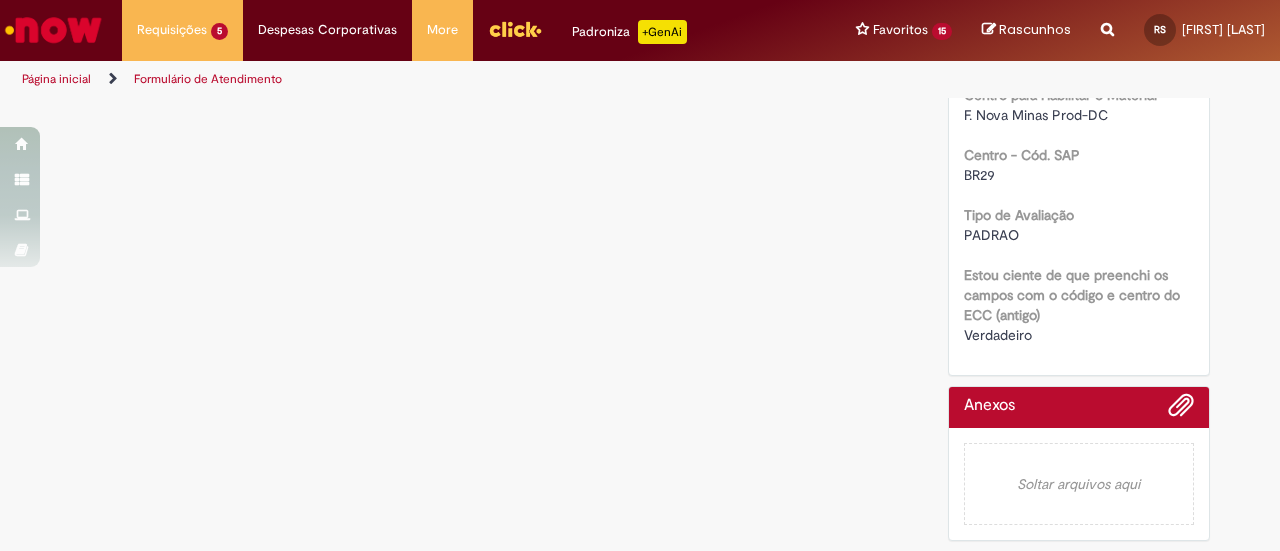 scroll, scrollTop: 0, scrollLeft: 0, axis: both 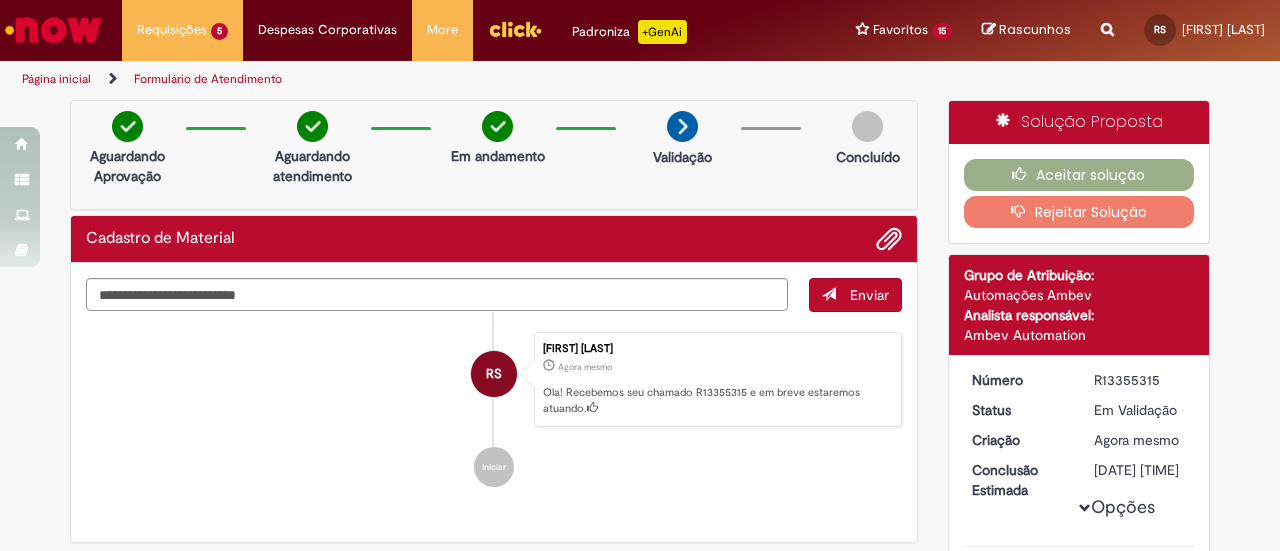 click on "R13355315" at bounding box center [1140, 380] 